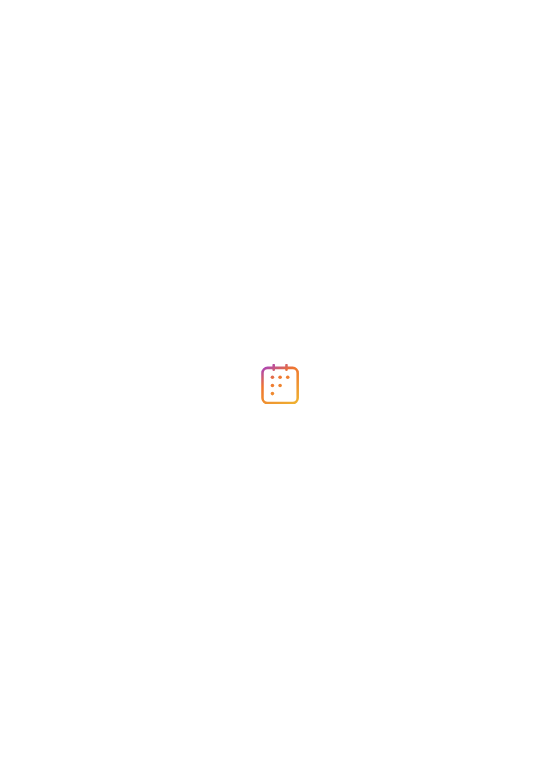 scroll, scrollTop: 0, scrollLeft: 0, axis: both 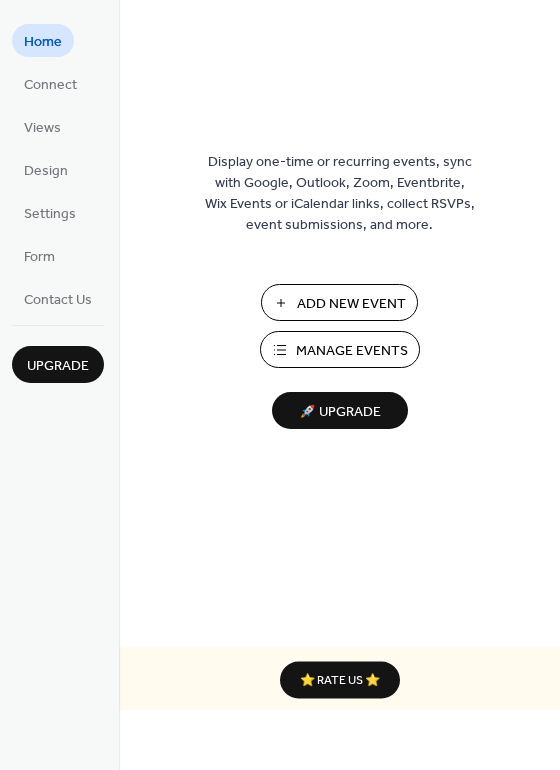 click on "Add New Event" at bounding box center (351, 304) 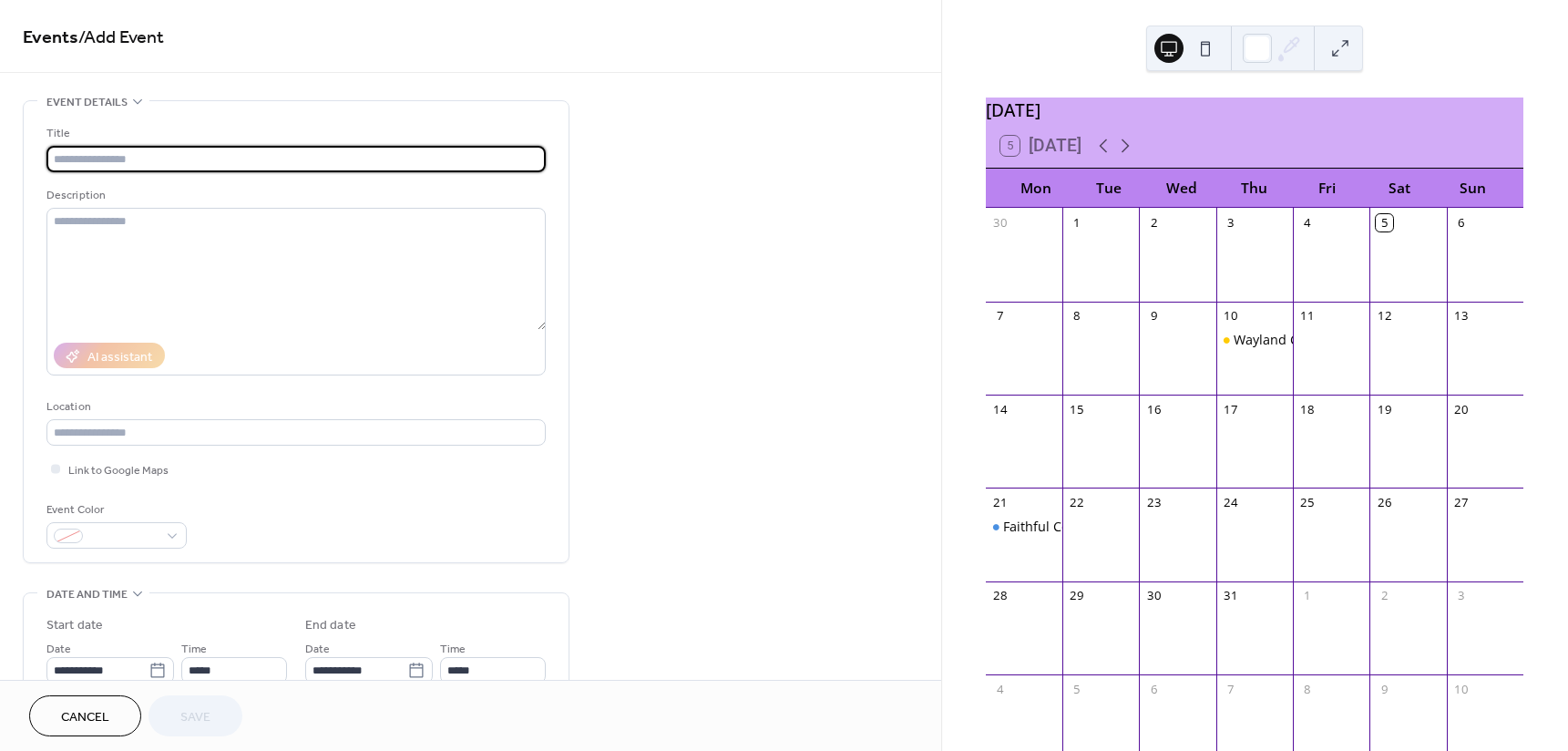 scroll, scrollTop: 0, scrollLeft: 0, axis: both 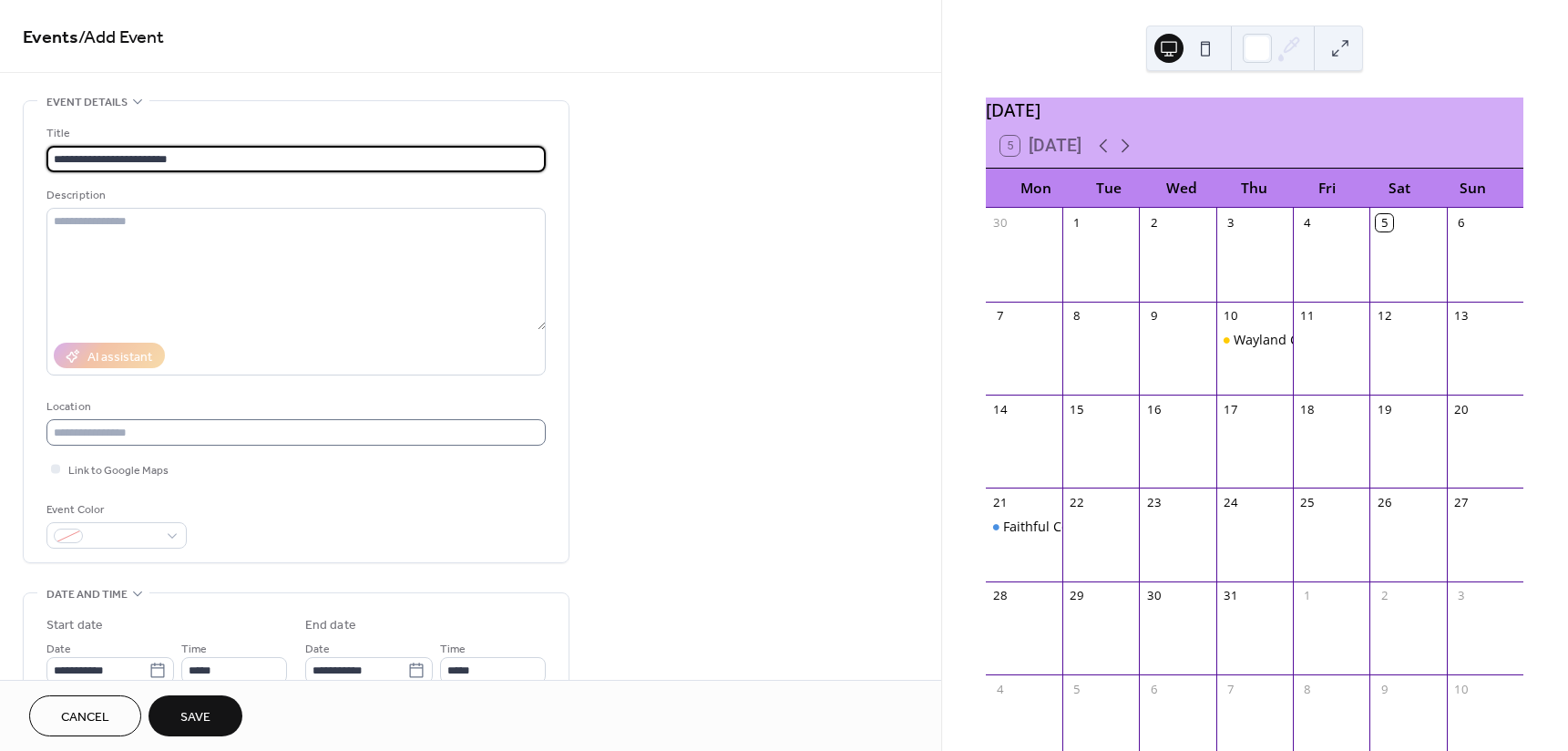 type on "**********" 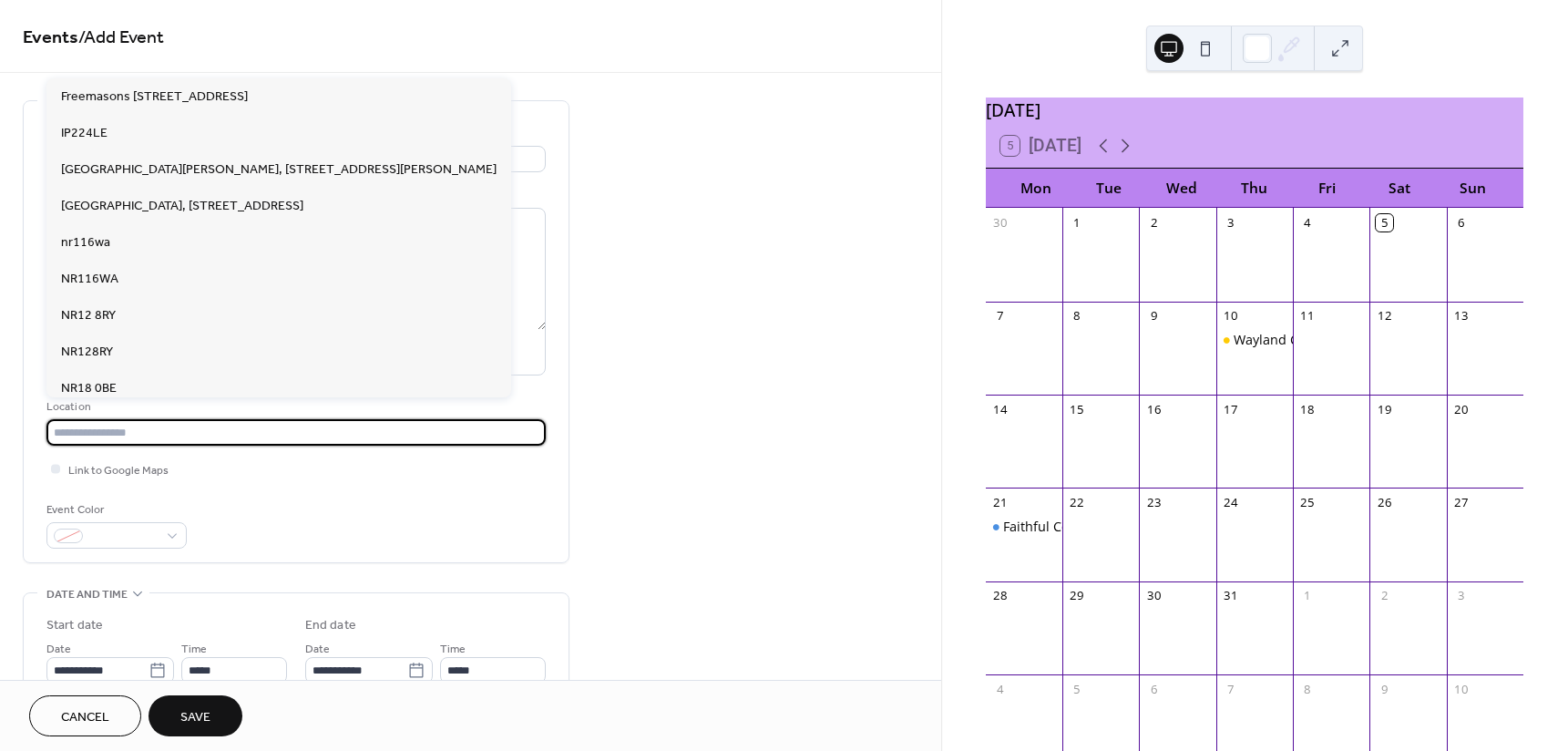click at bounding box center (296, 432) 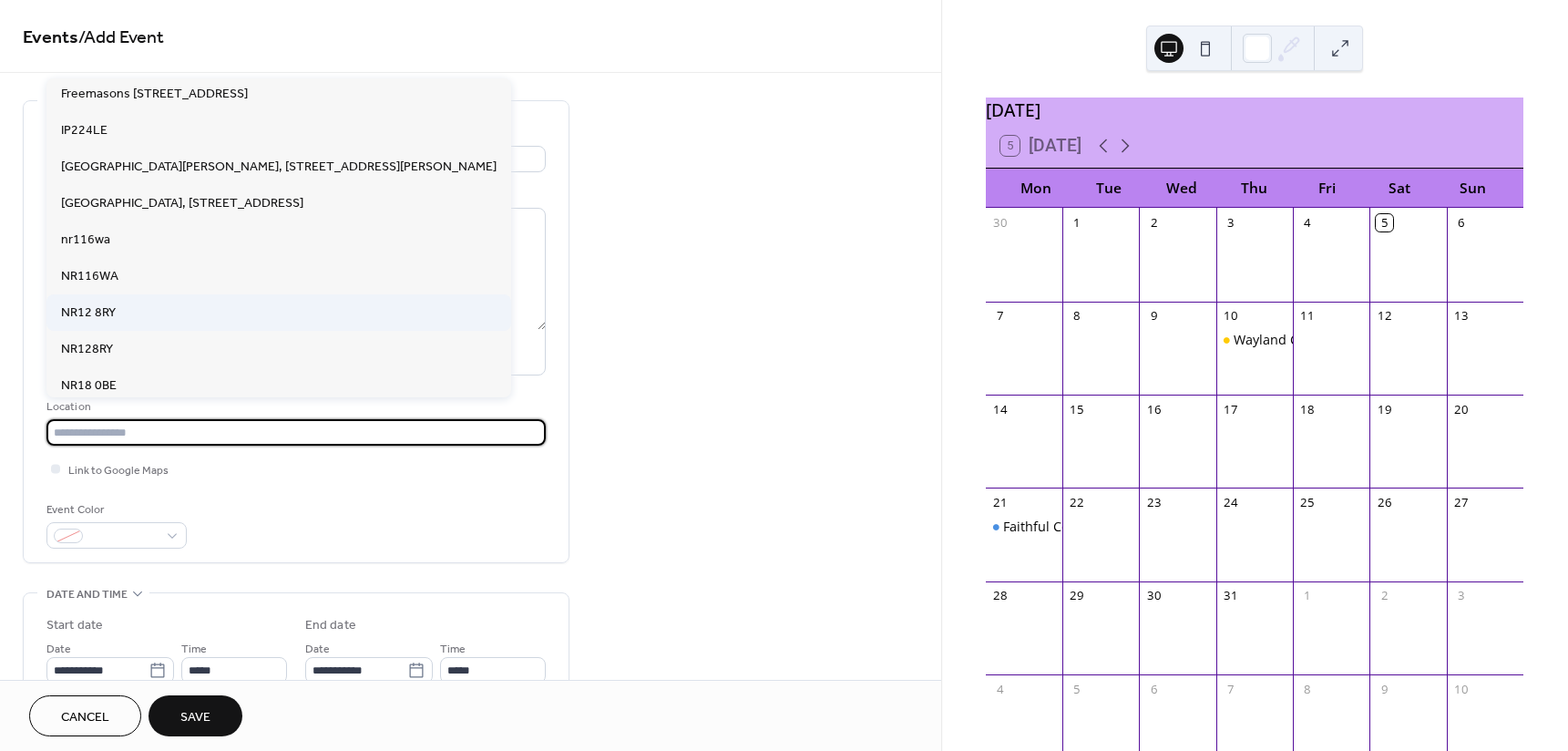 scroll, scrollTop: 0, scrollLeft: 0, axis: both 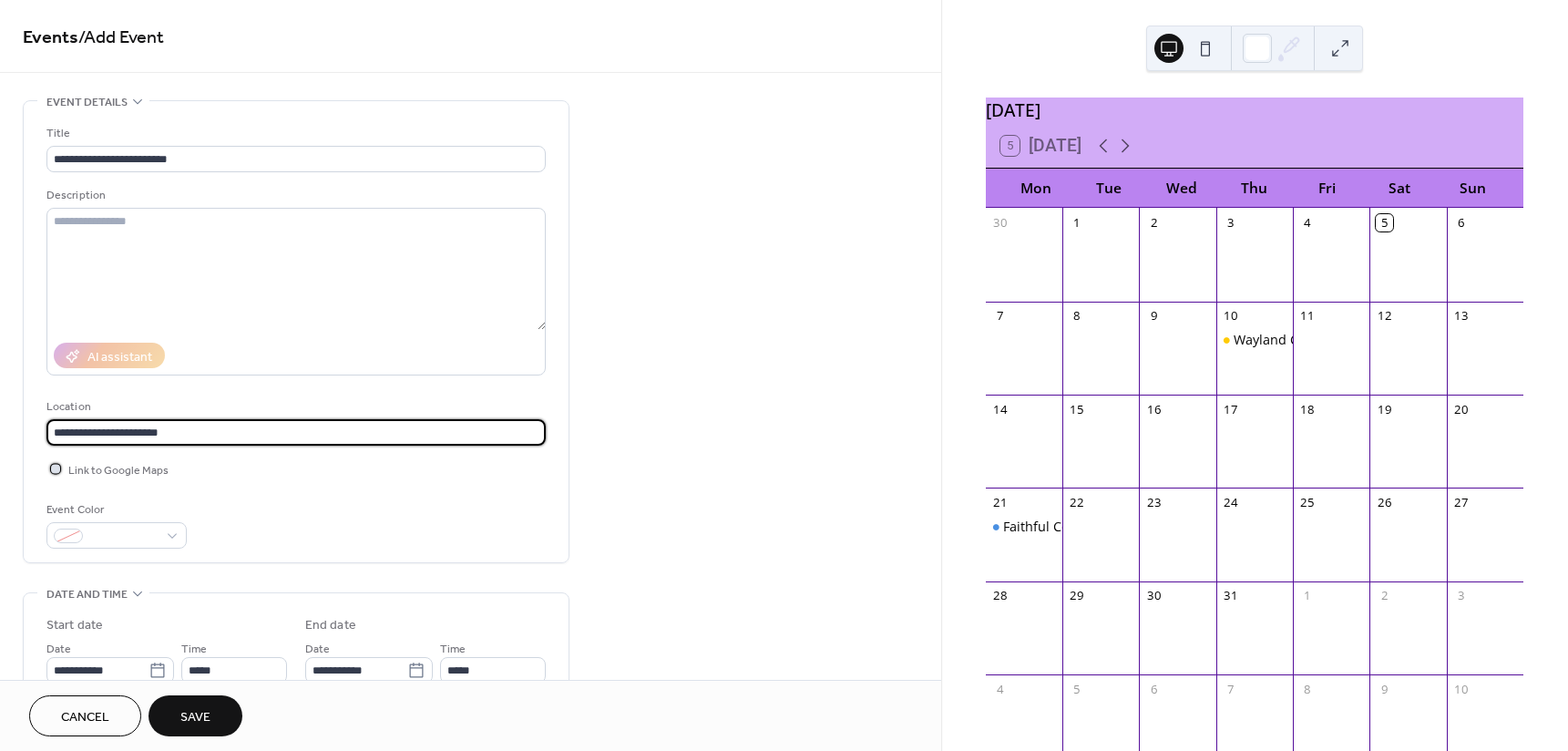 click at bounding box center (56, 468) 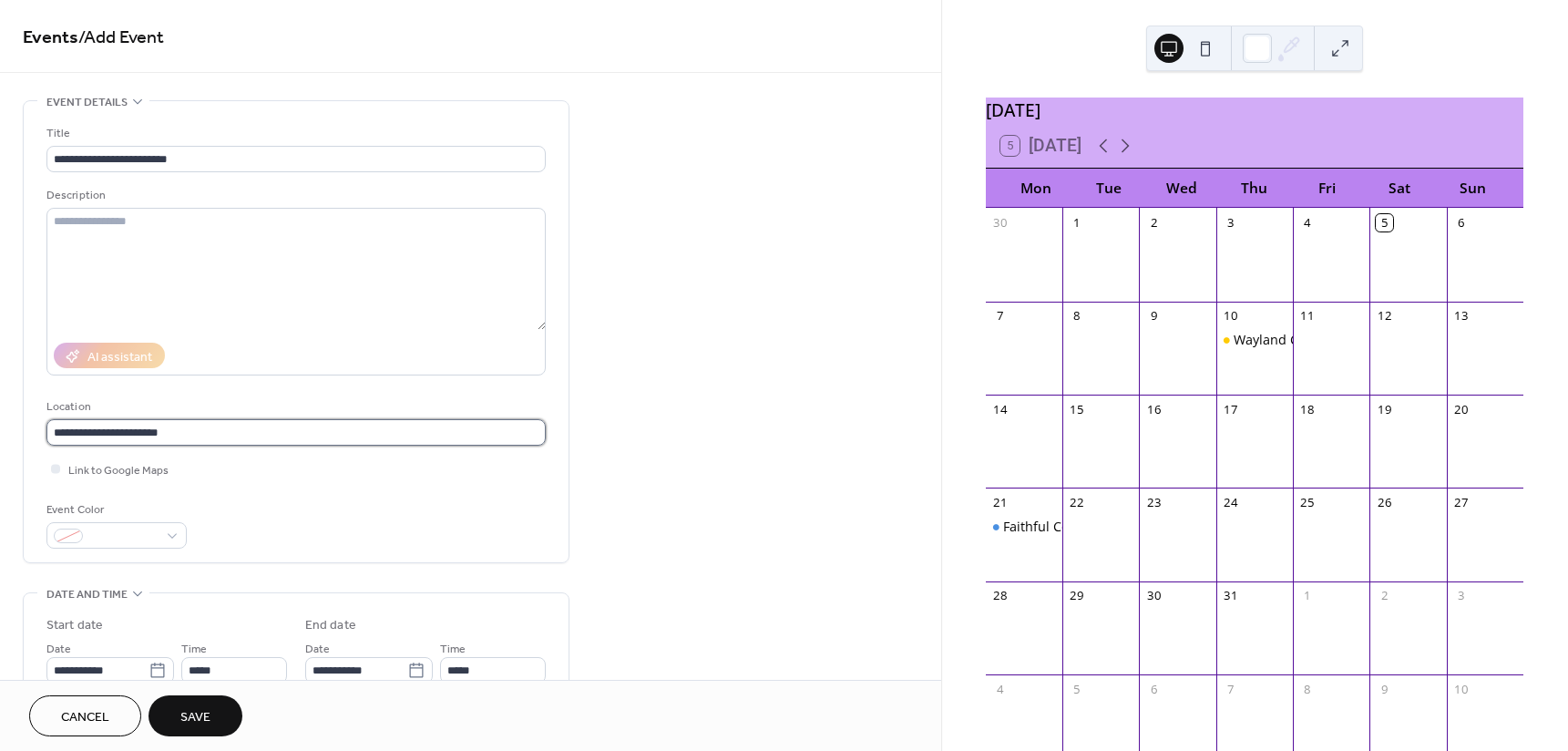 click on "**********" at bounding box center [296, 432] 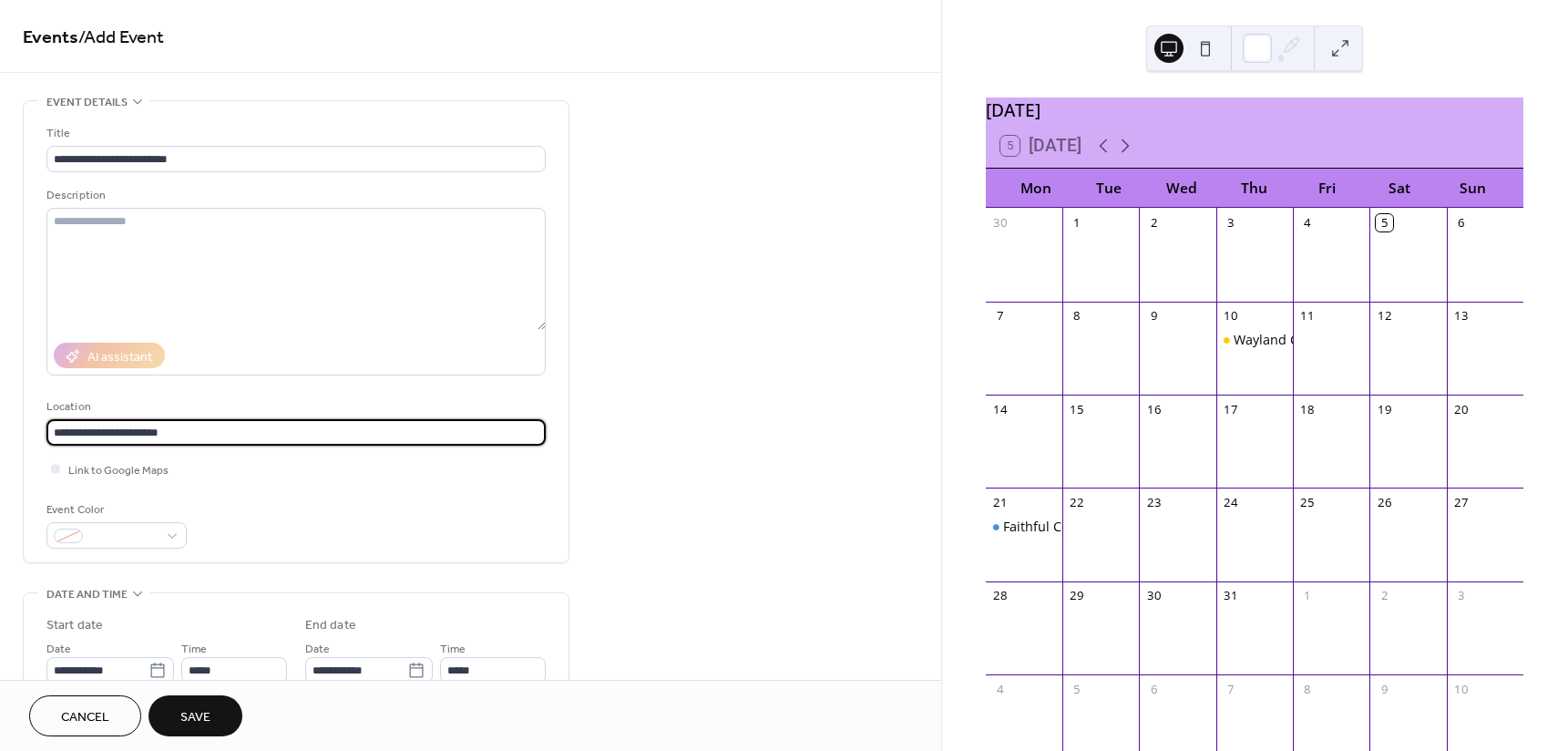 drag, startPoint x: 176, startPoint y: 431, endPoint x: 45, endPoint y: 430, distance: 131.00382 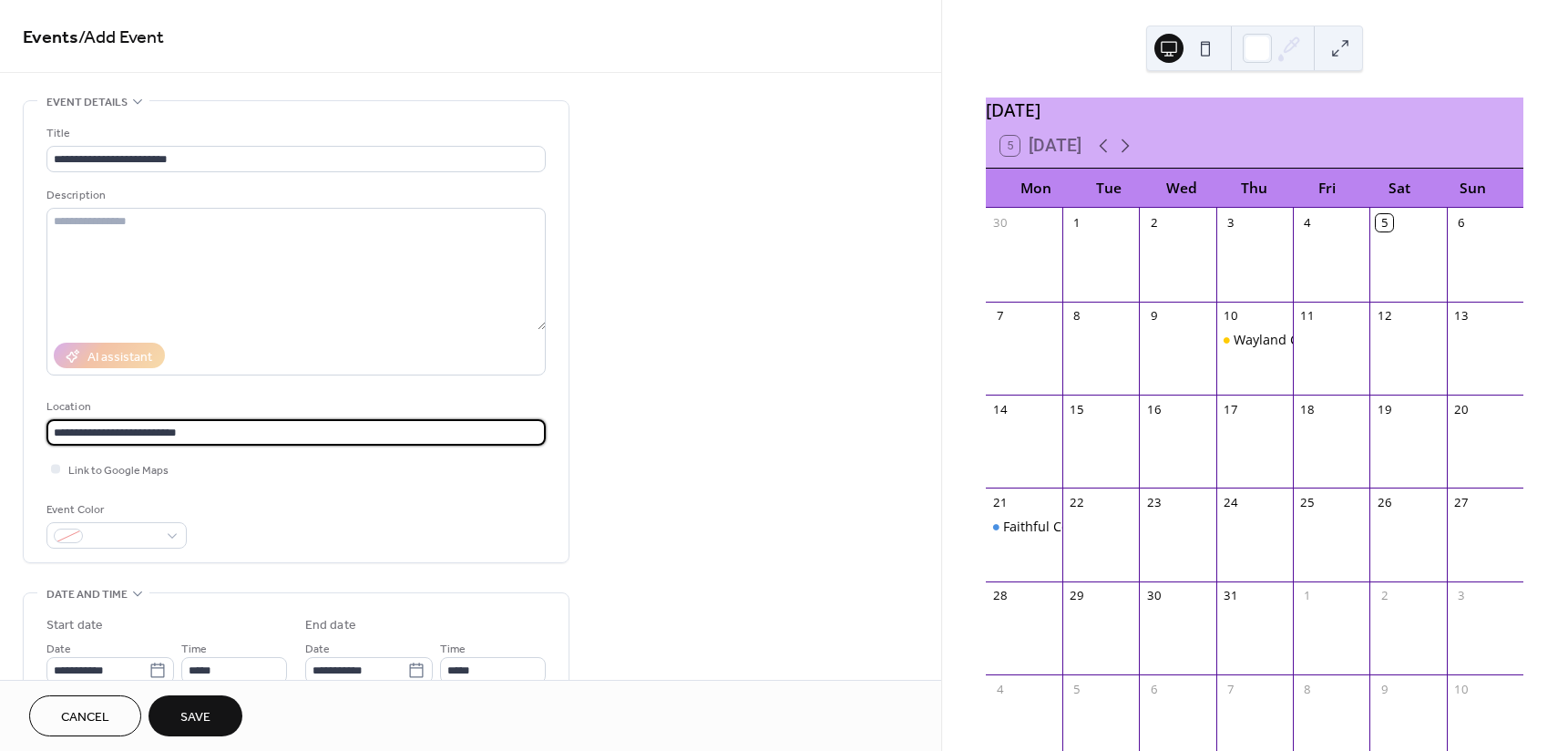 type on "**********" 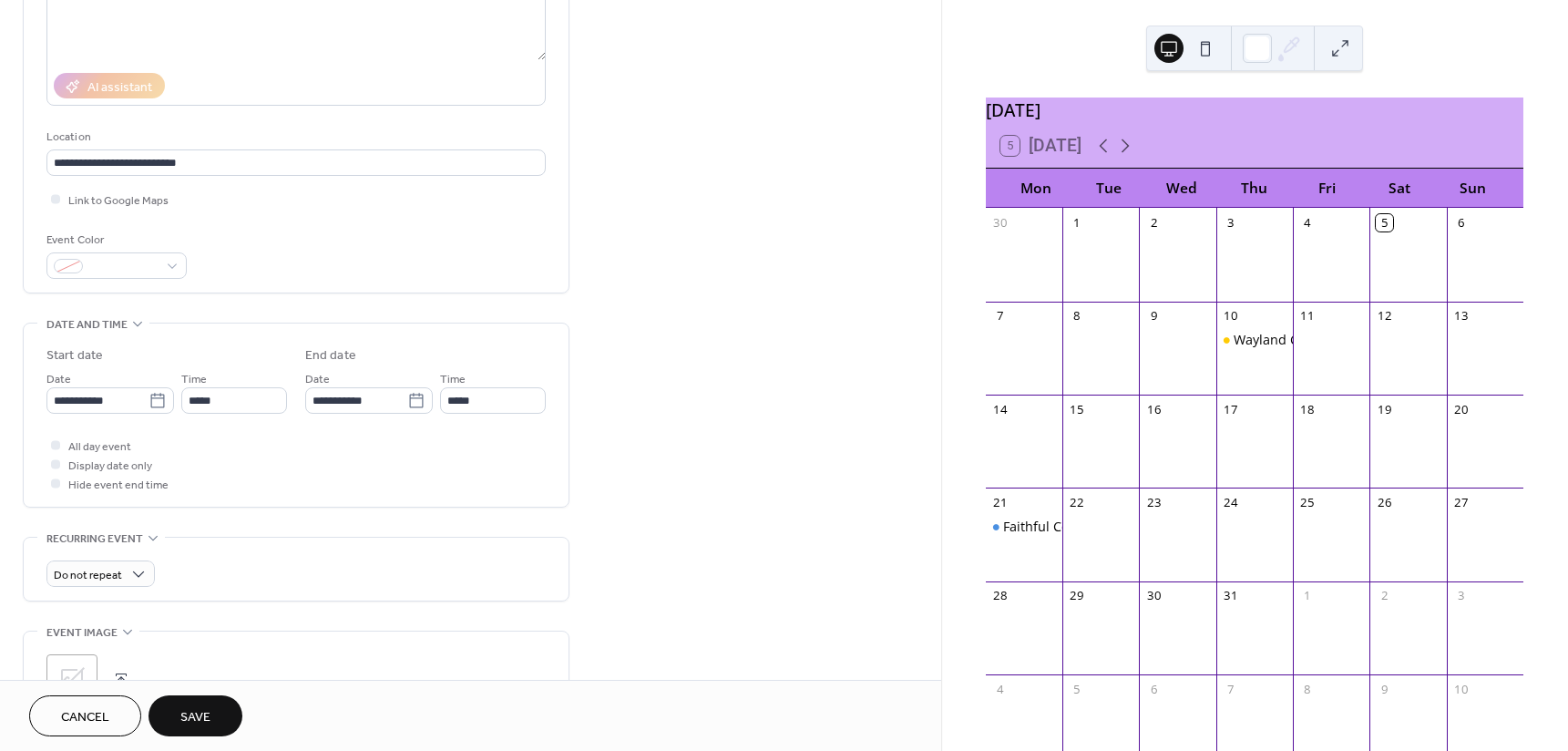 scroll, scrollTop: 273, scrollLeft: 0, axis: vertical 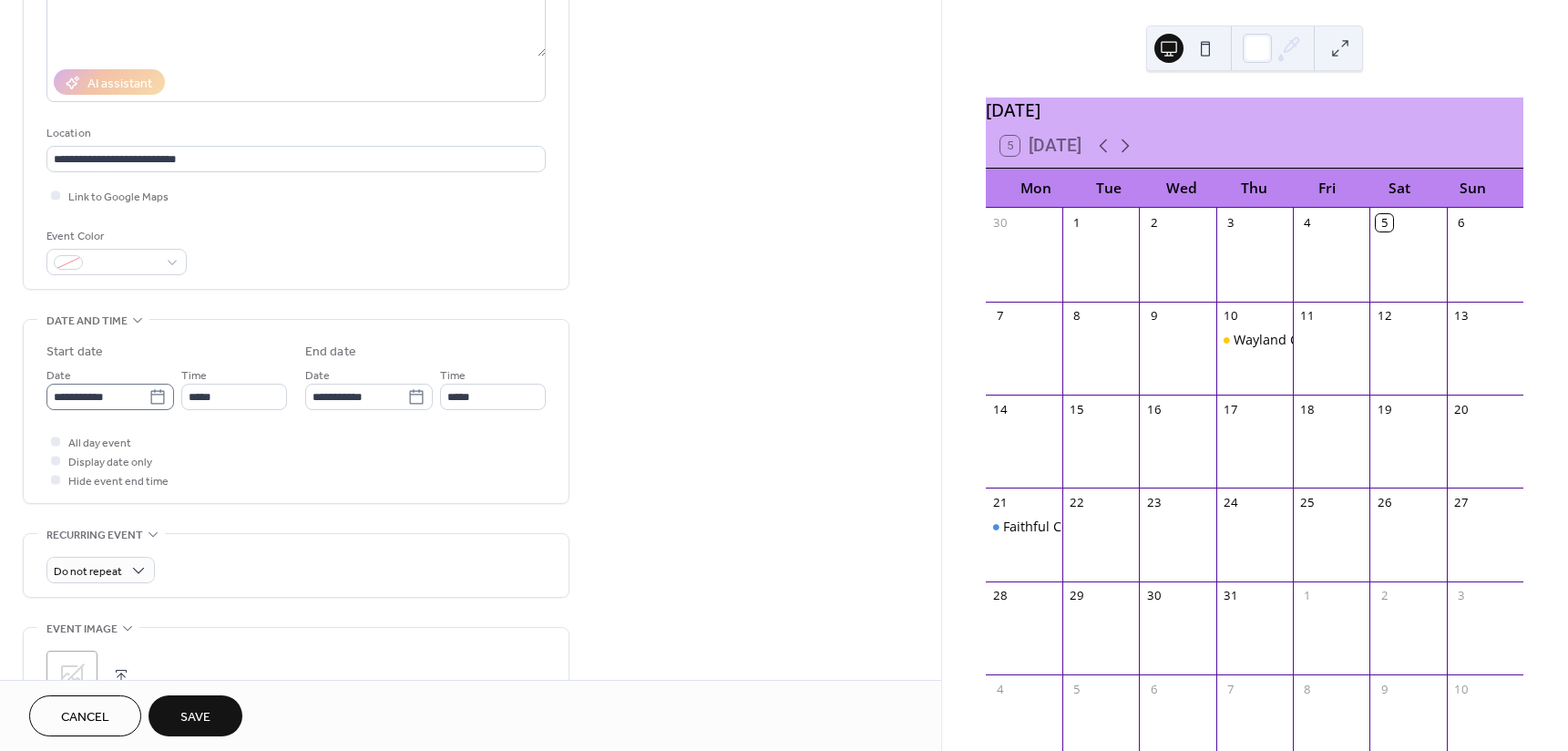 click 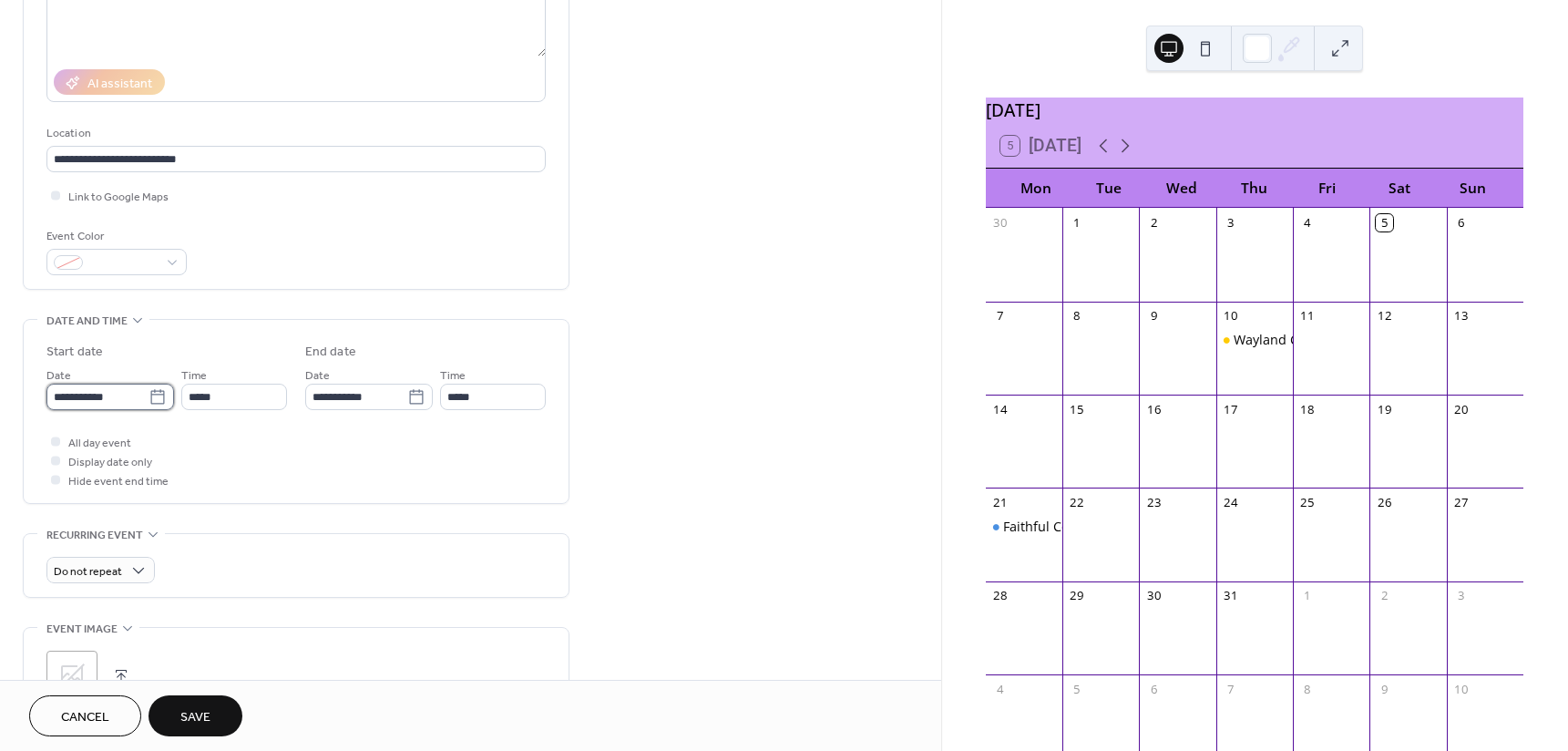 click on "**********" at bounding box center (97, 396) 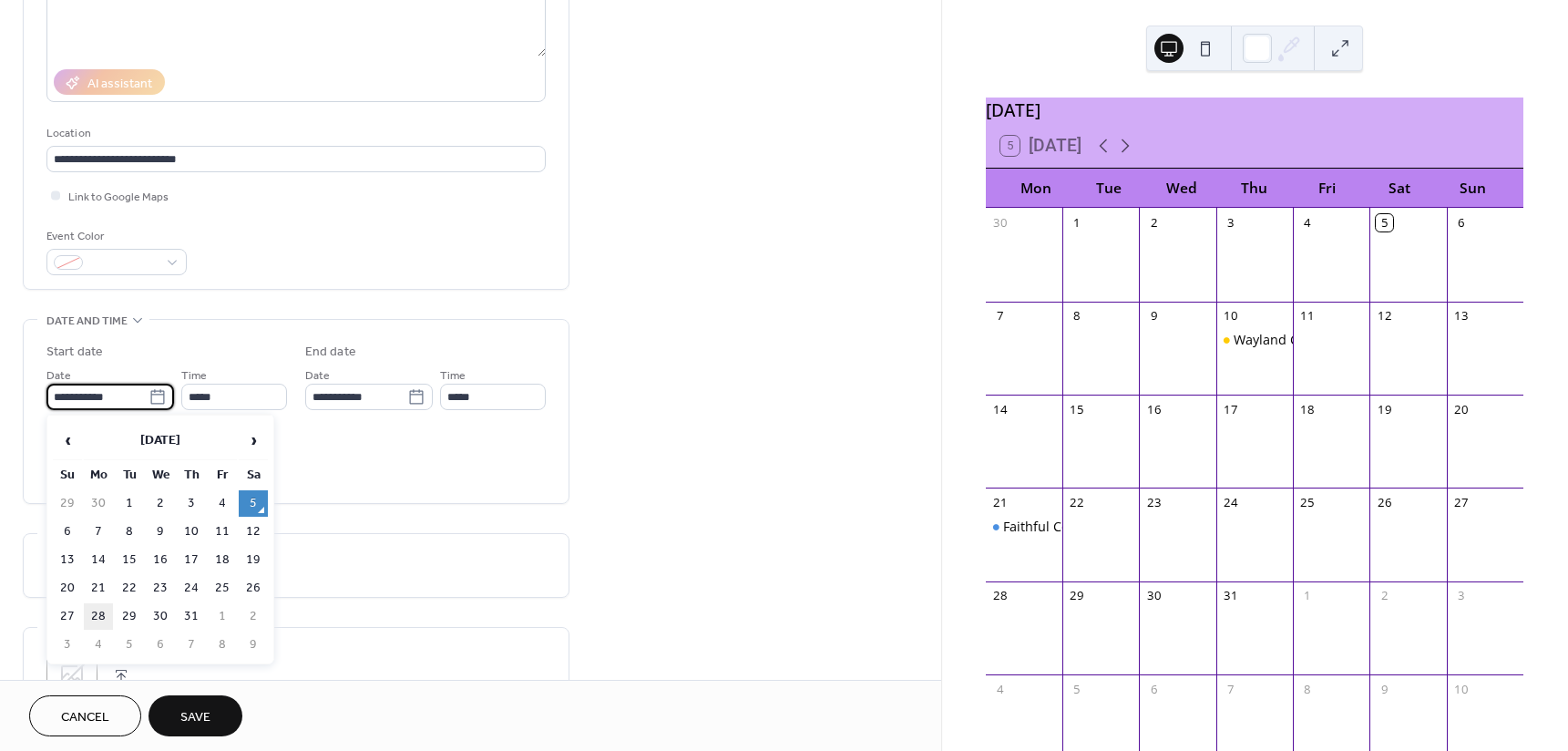 click on "28" at bounding box center (98, 616) 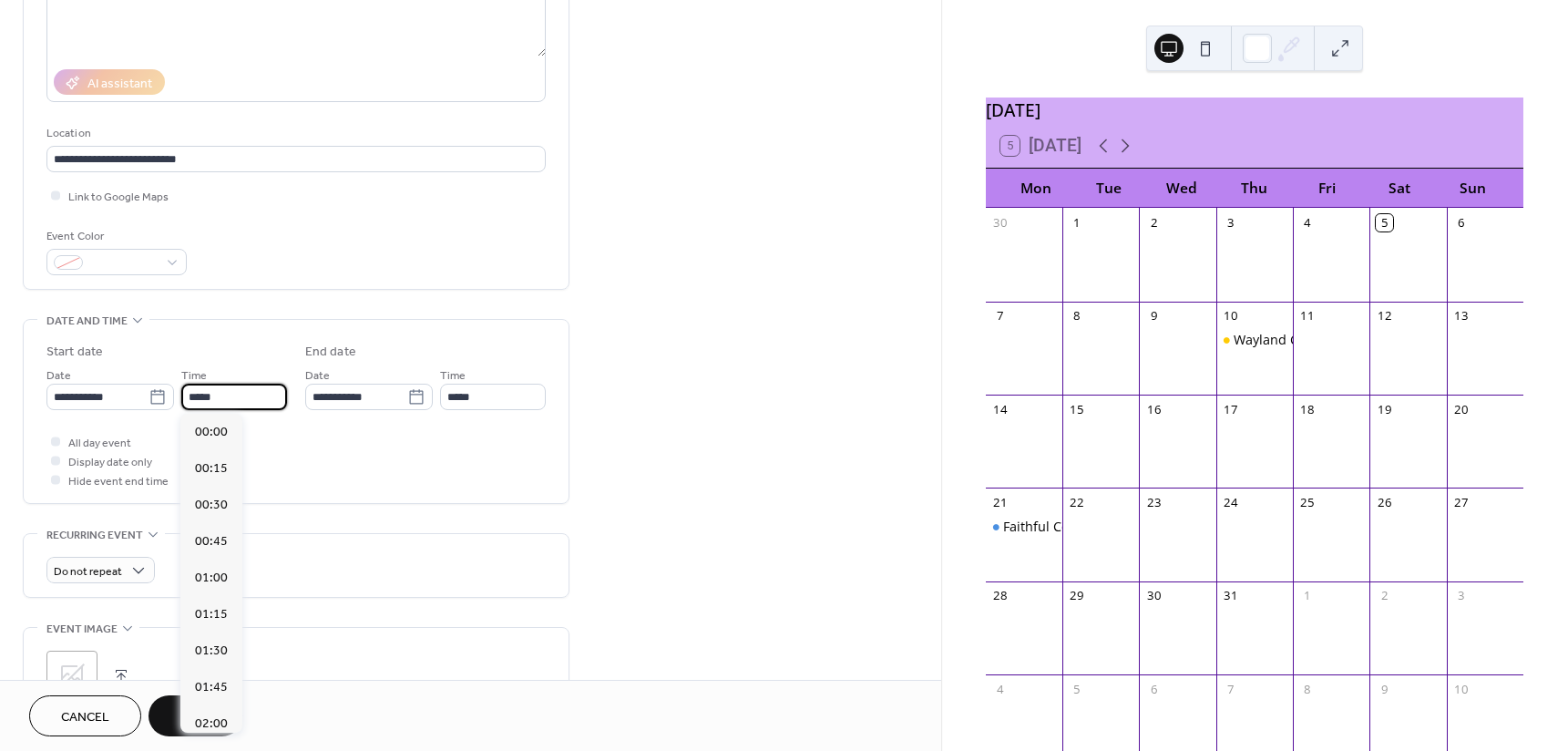 click on "*****" at bounding box center (234, 396) 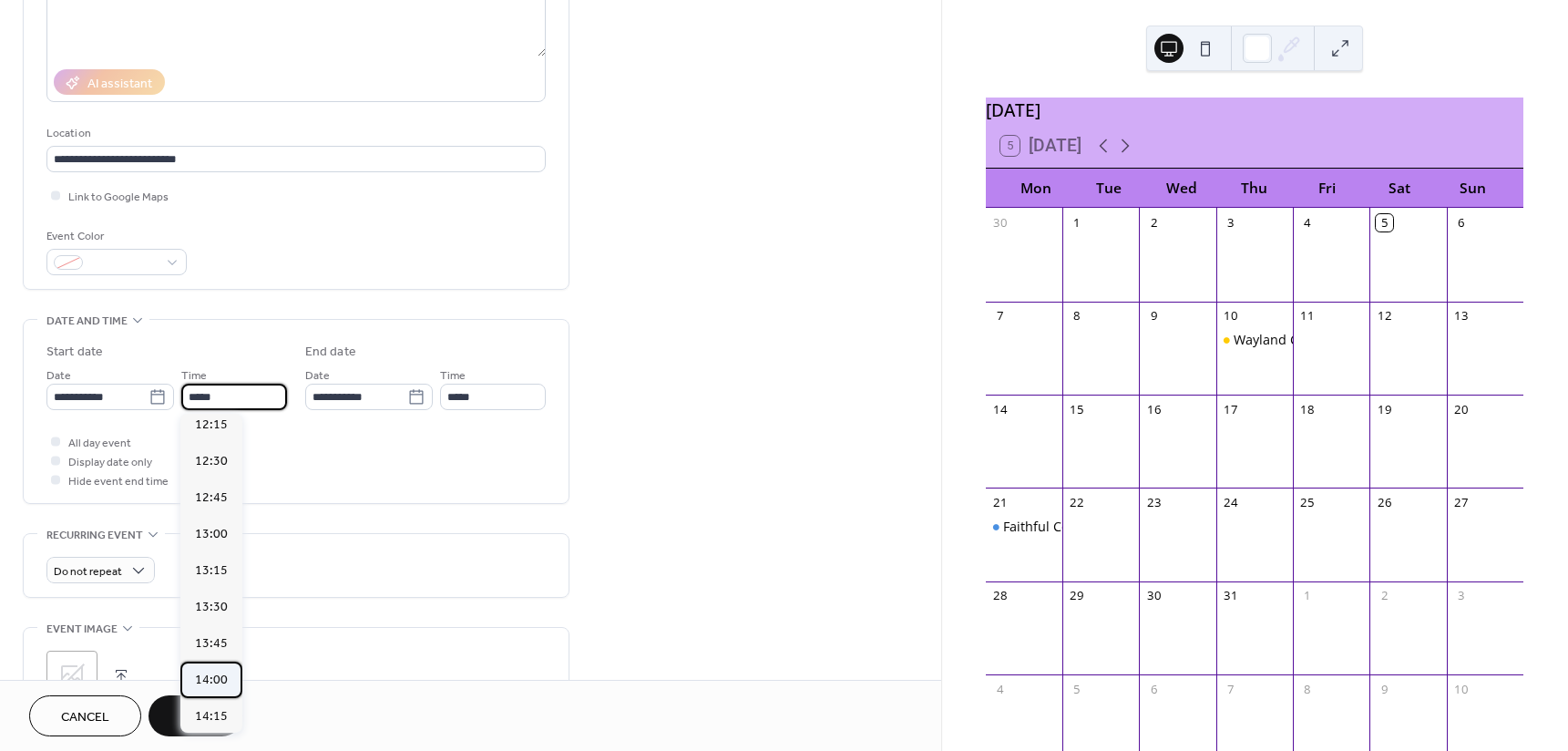 click on "14:00" at bounding box center [211, 680] 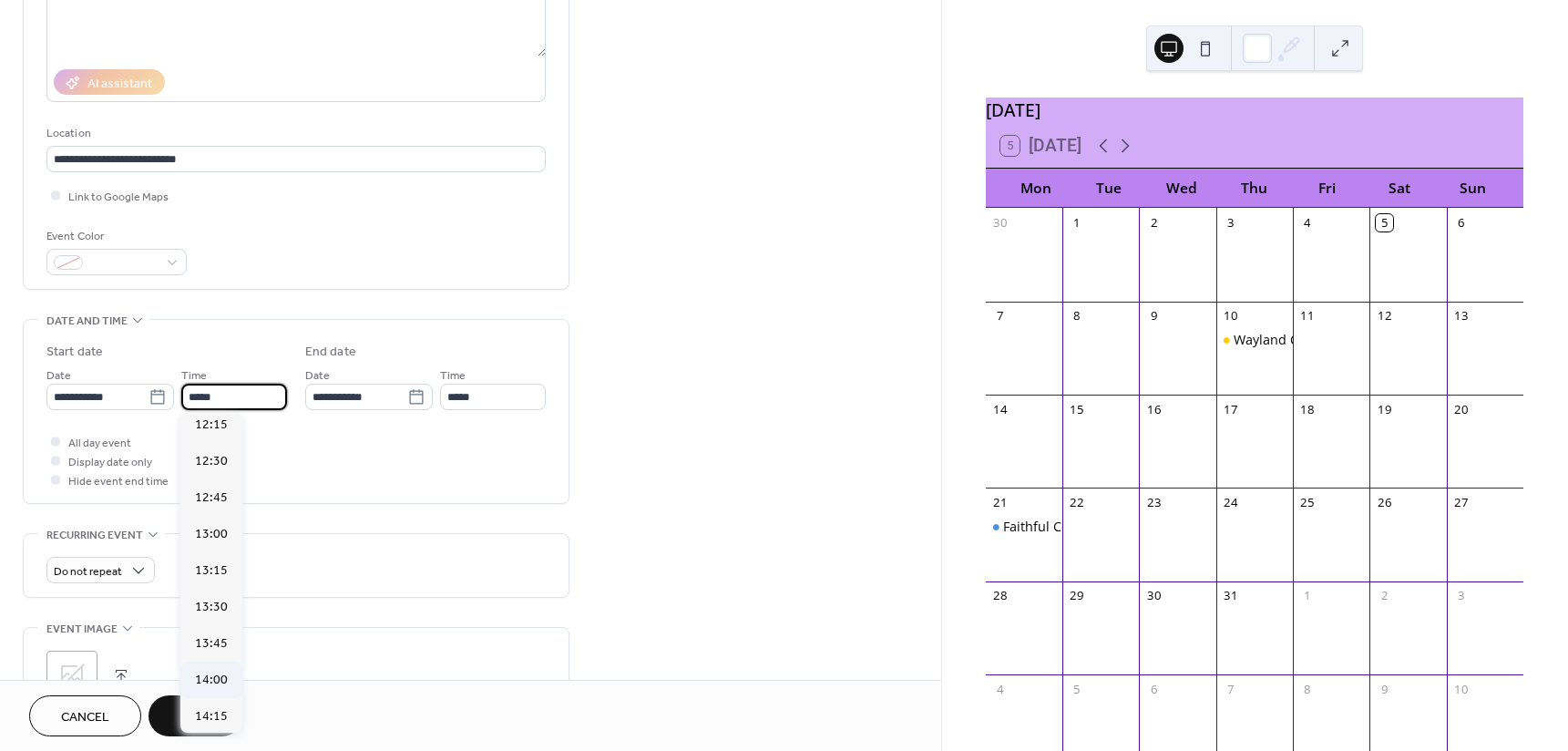 type on "*****" 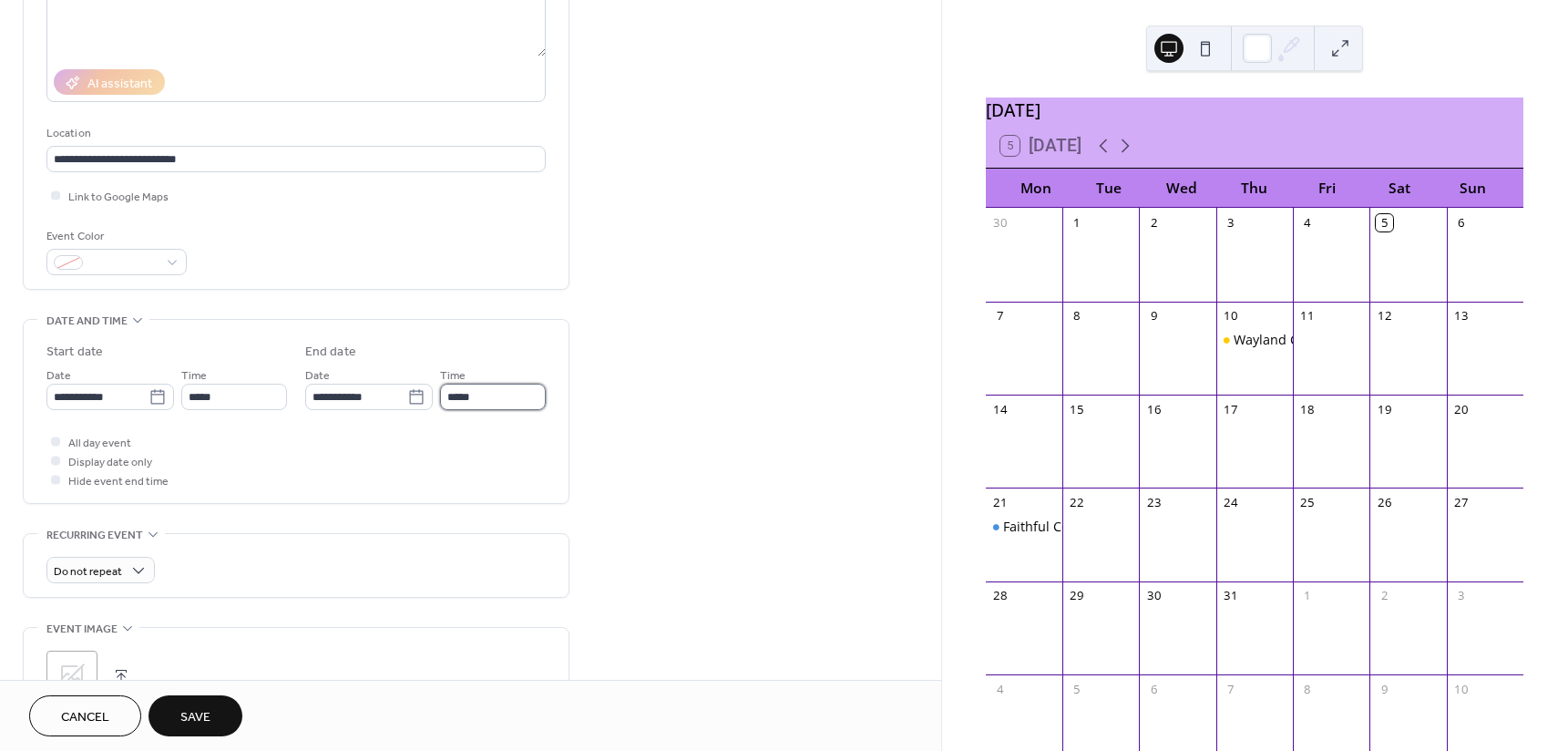 click on "*****" at bounding box center (493, 396) 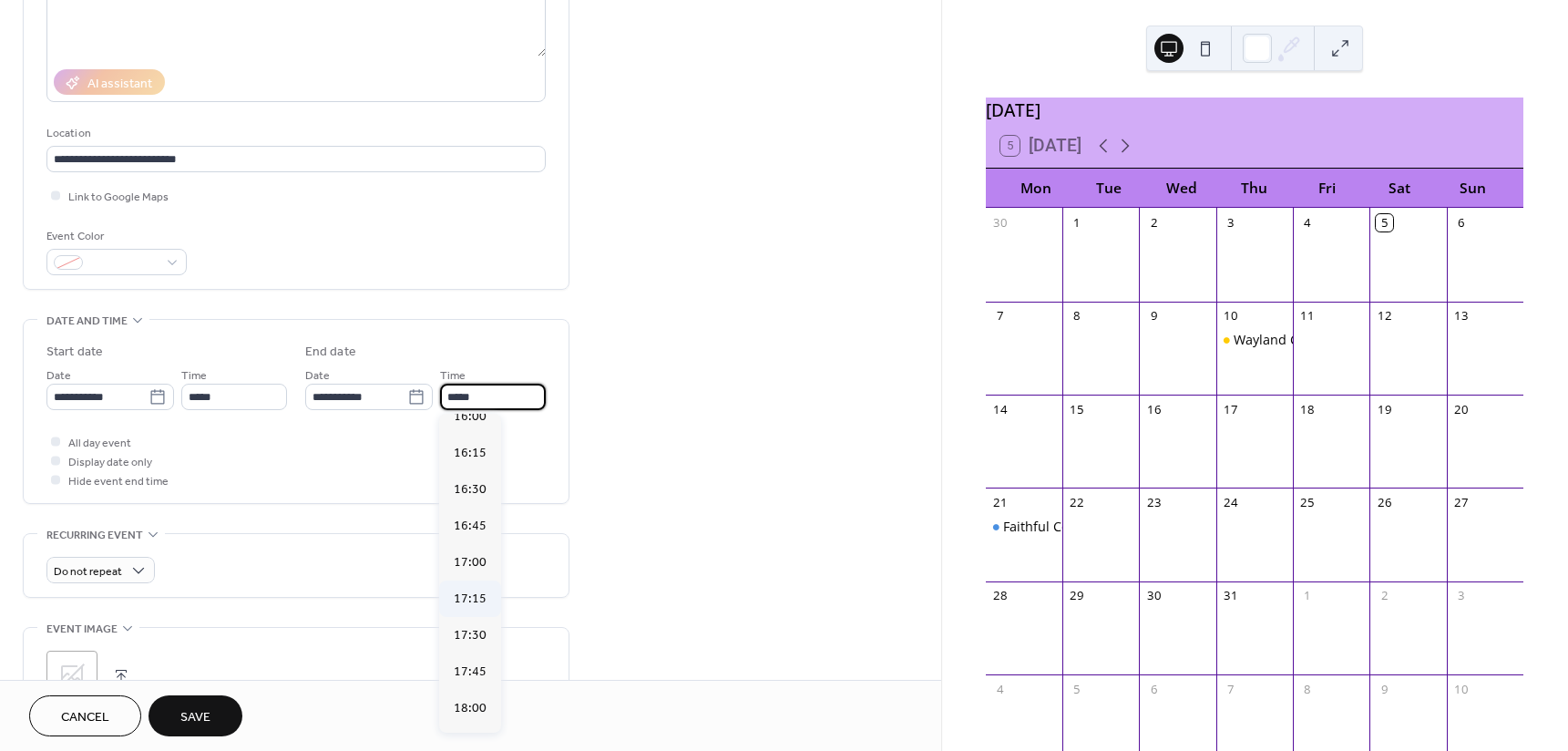 scroll, scrollTop: 273, scrollLeft: 0, axis: vertical 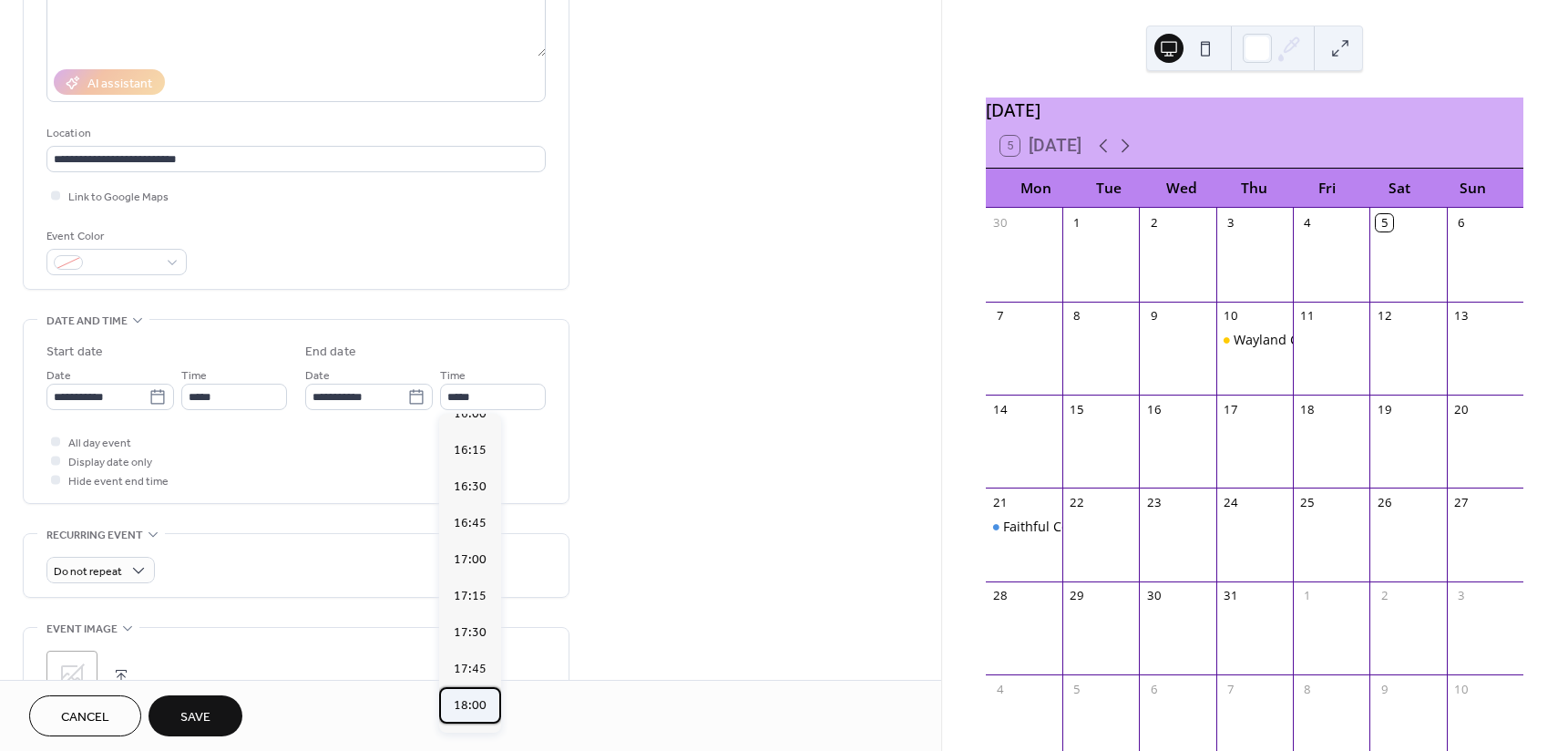 click on "18:00" at bounding box center [470, 705] 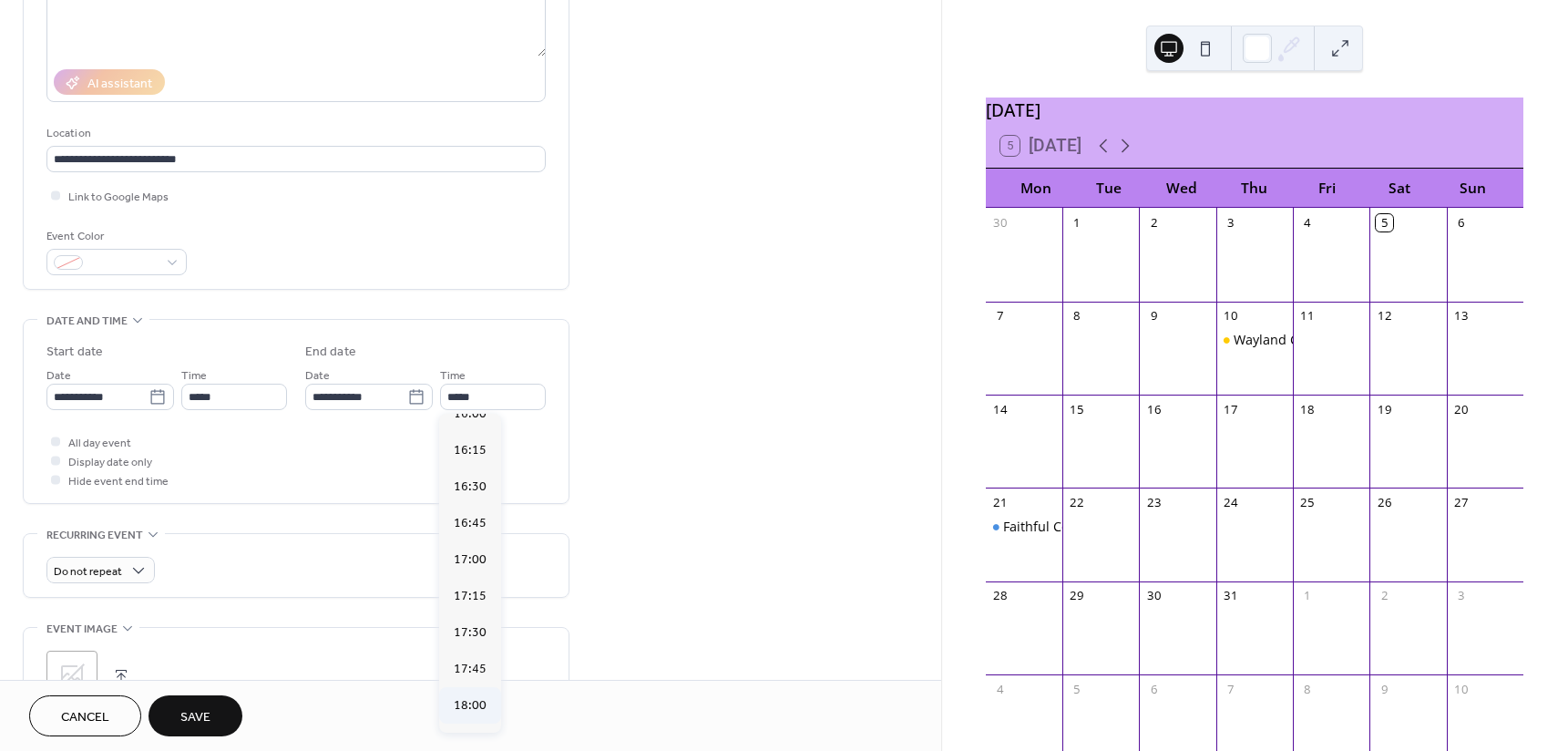 type on "*****" 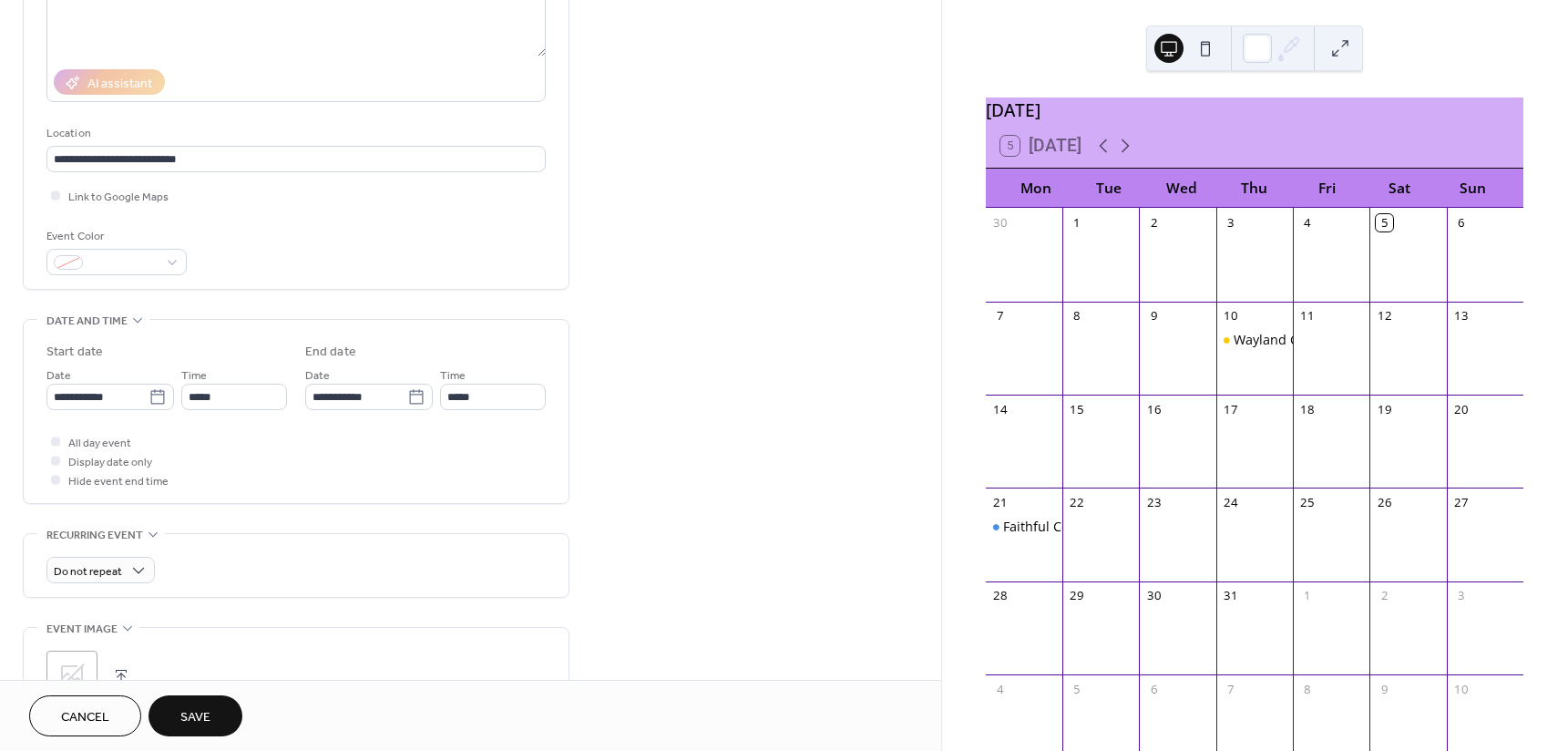 click on "All day event Display date only Hide event end time" at bounding box center [296, 460] 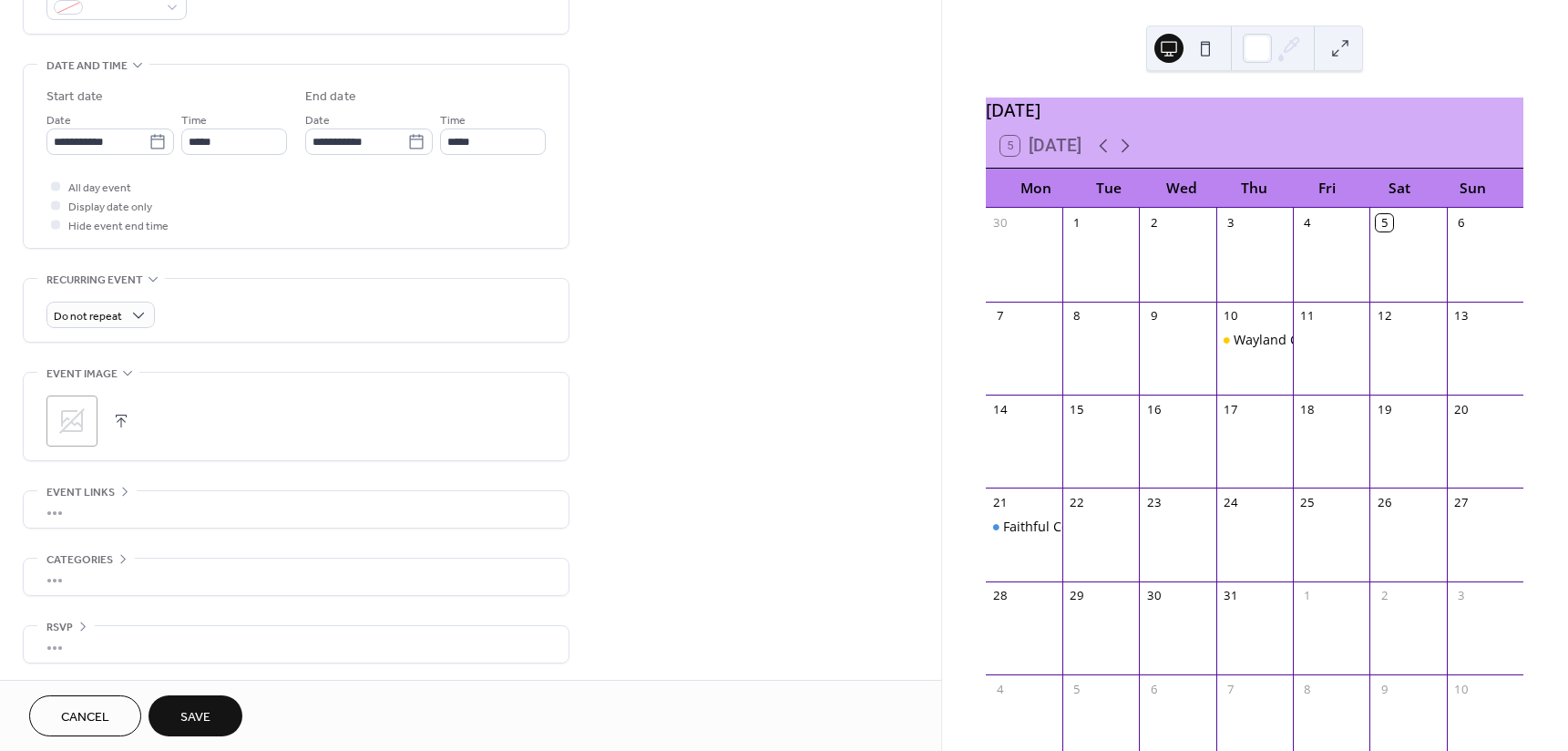 scroll, scrollTop: 530, scrollLeft: 0, axis: vertical 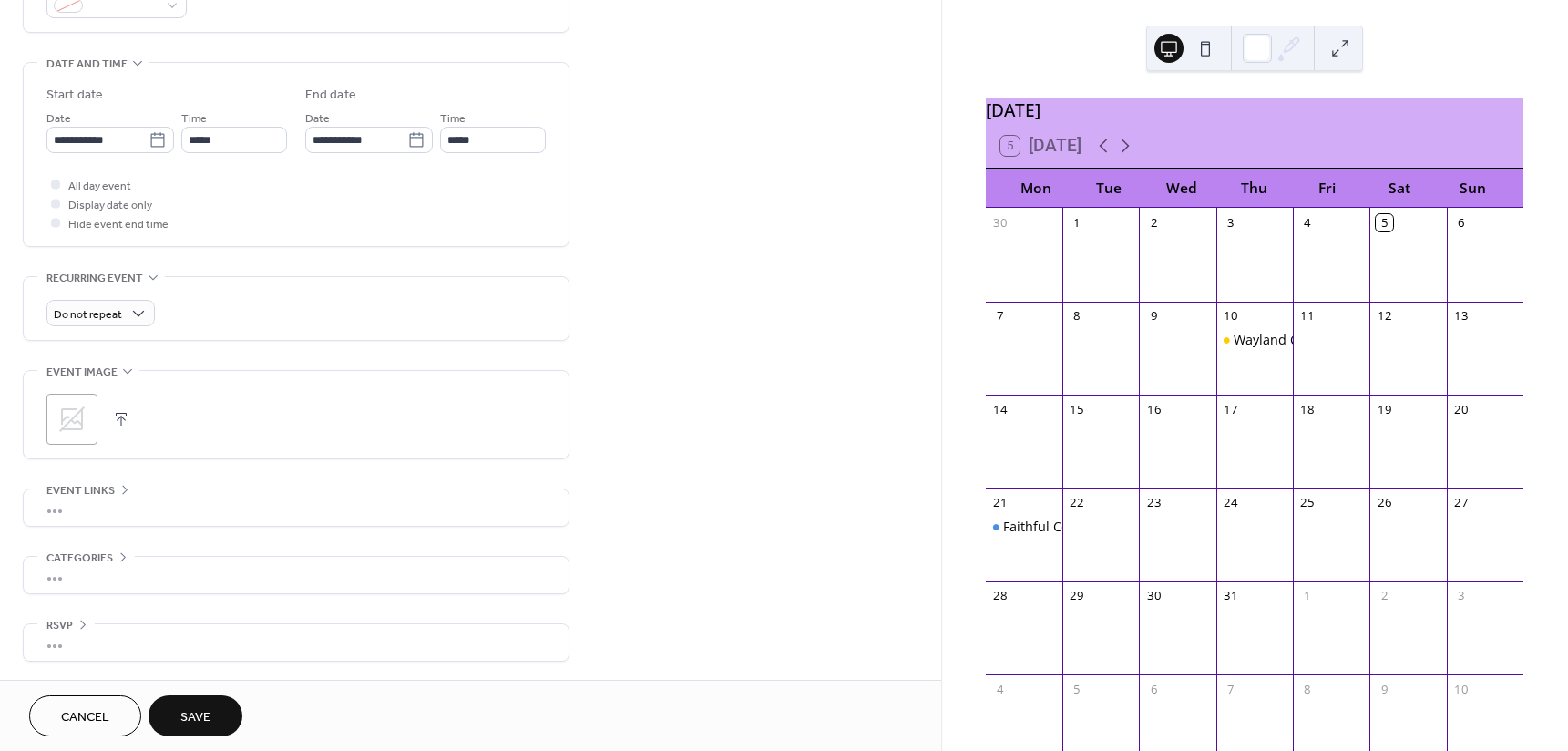 click at bounding box center [121, 419] 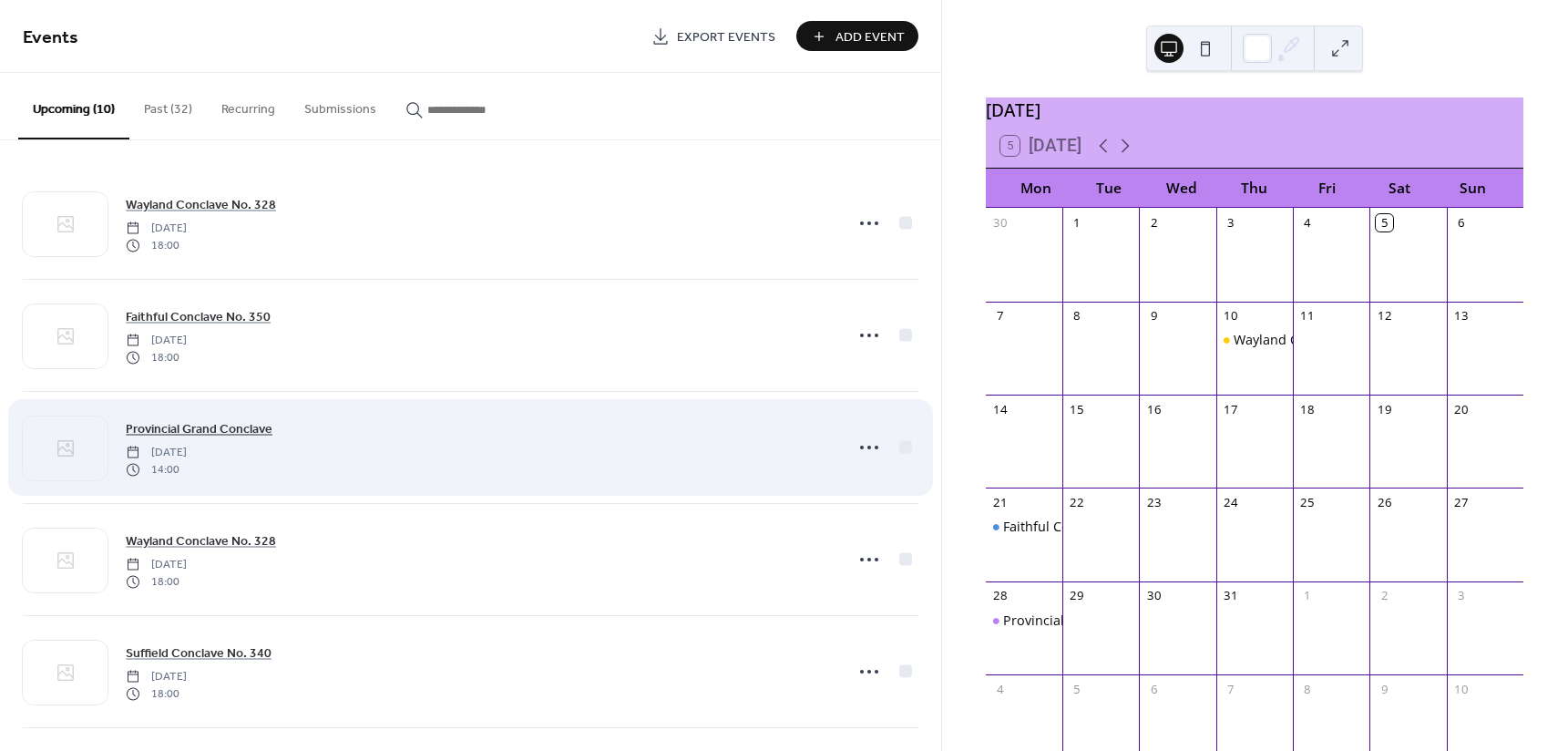 click on "Provincial Grand Conclave" at bounding box center [199, 429] 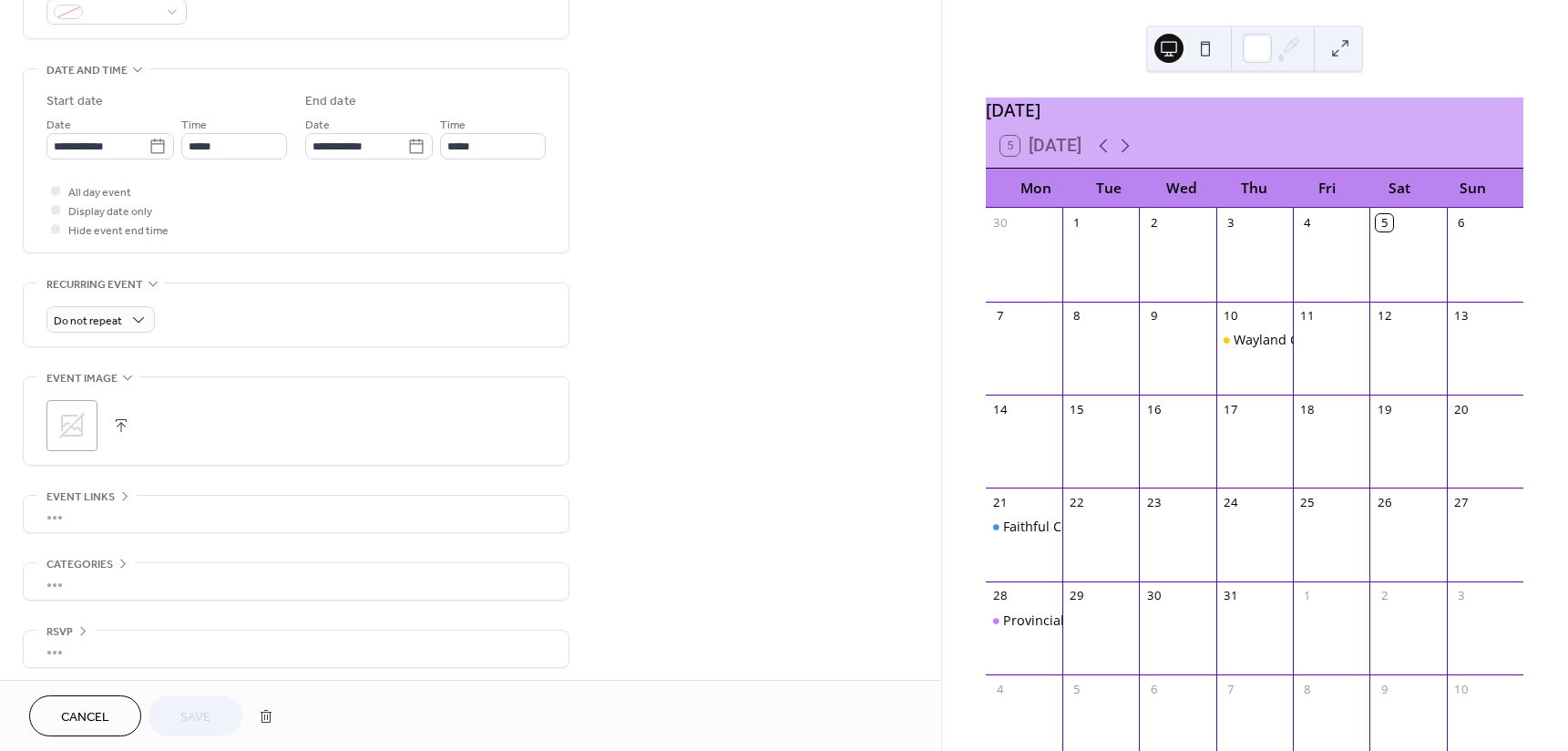 scroll, scrollTop: 530, scrollLeft: 0, axis: vertical 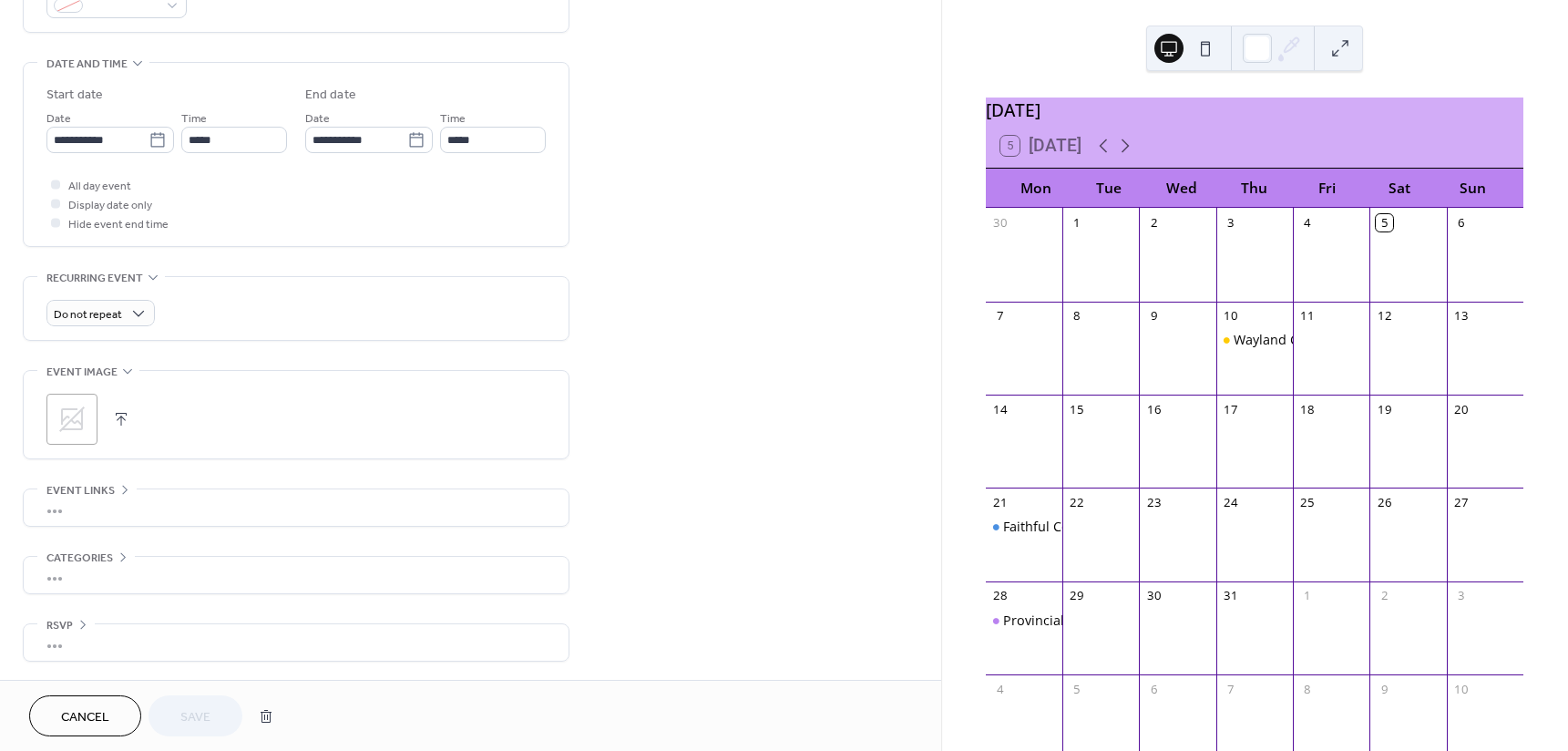 click on "•••" at bounding box center (296, 508) 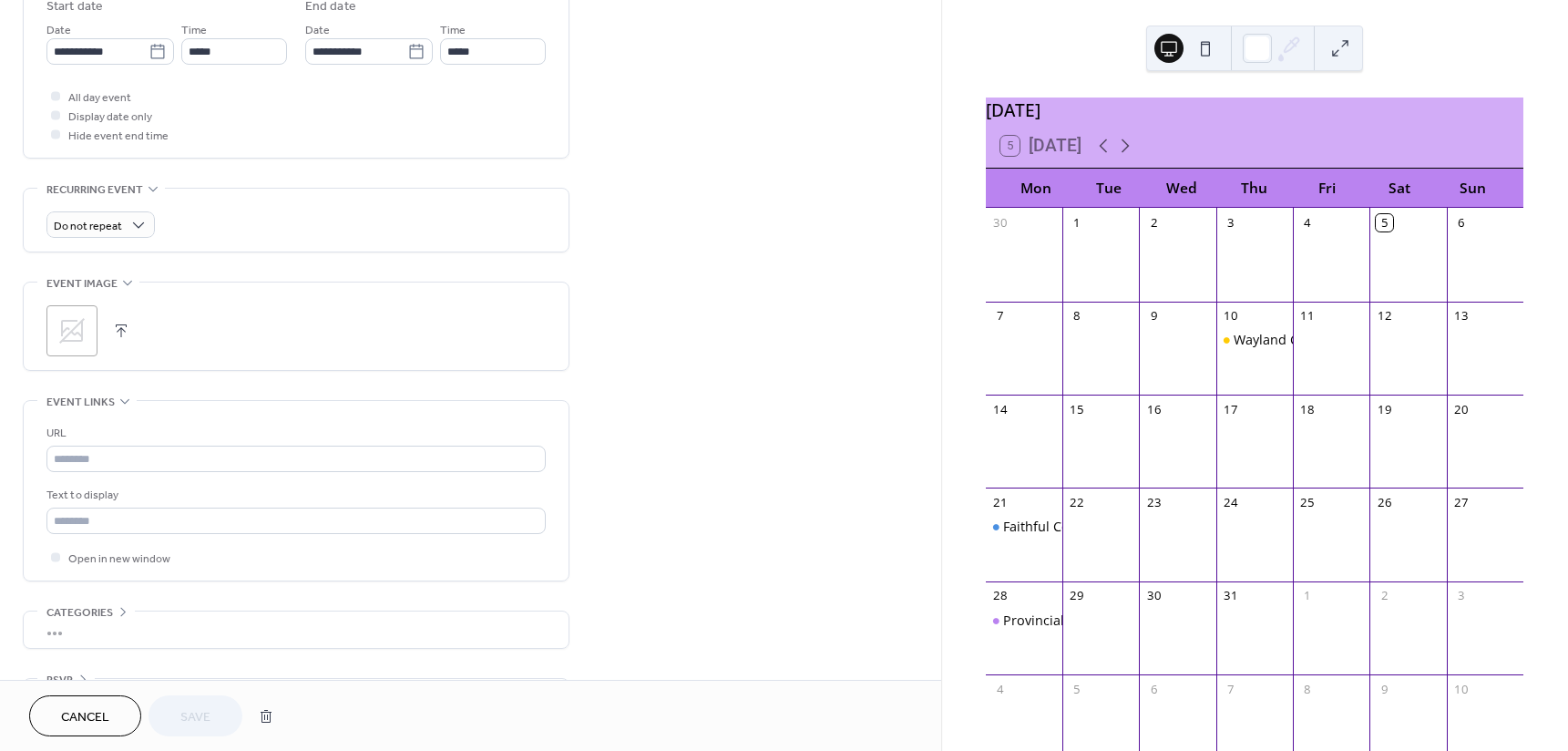 scroll, scrollTop: 622, scrollLeft: 0, axis: vertical 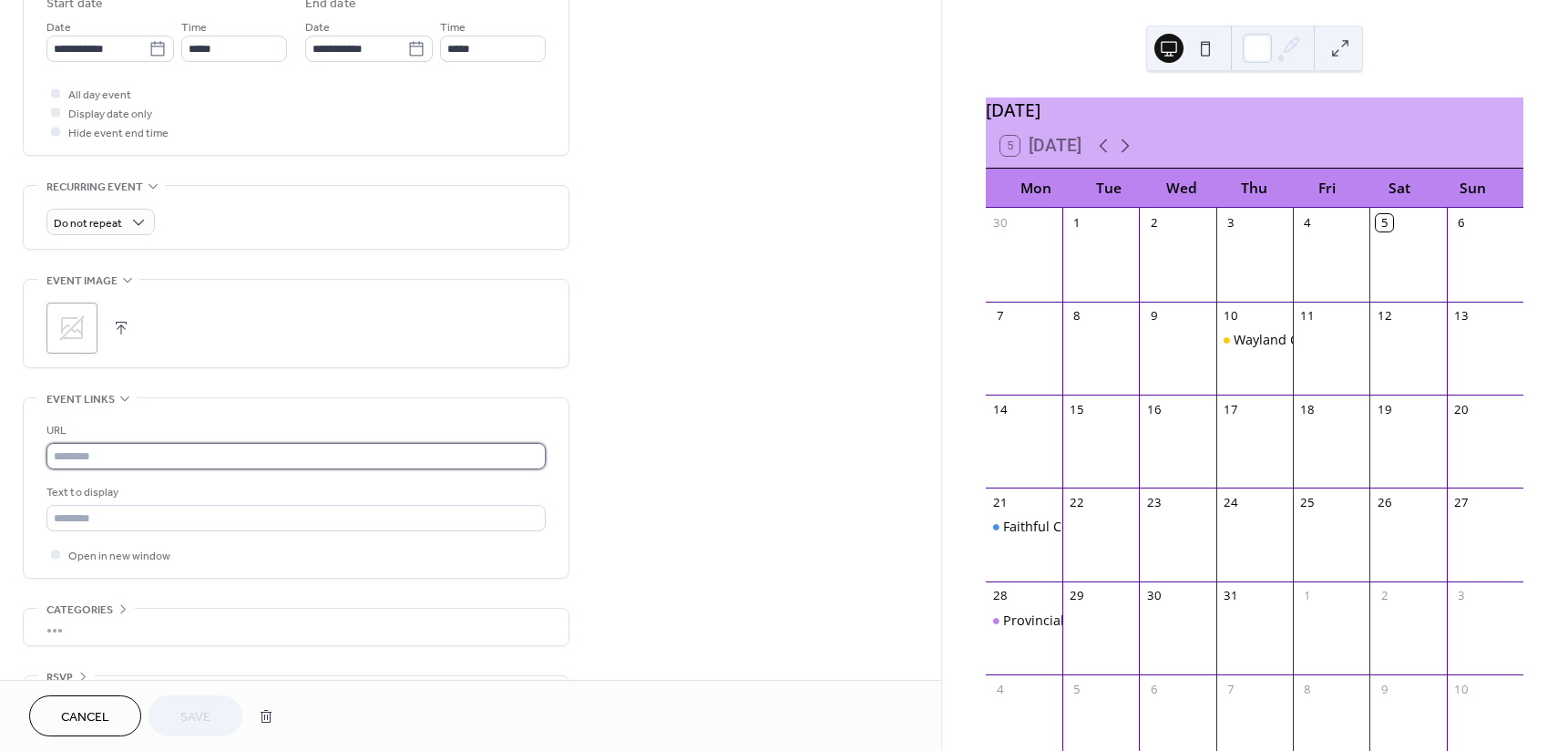 click at bounding box center (296, 456) 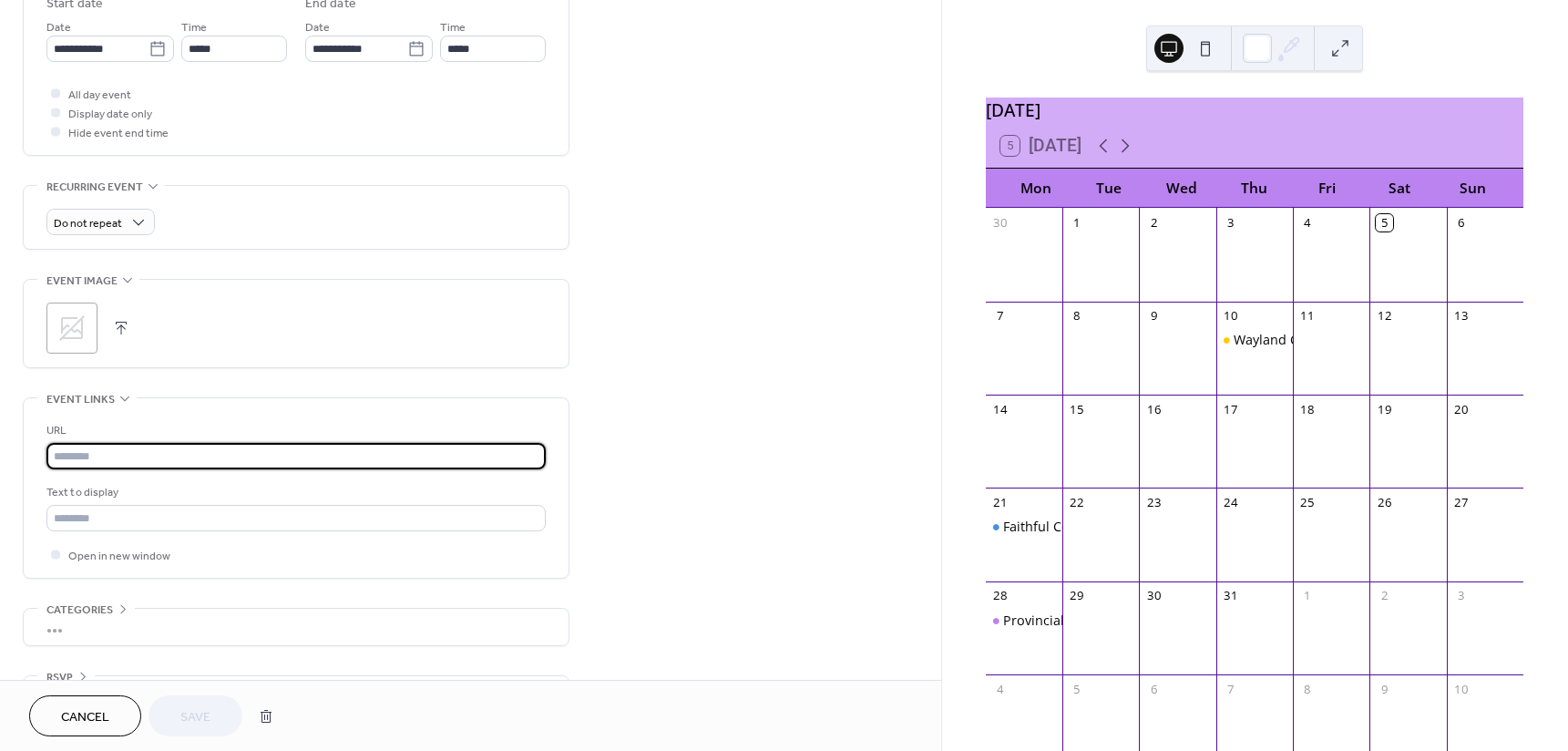 paste on "**********" 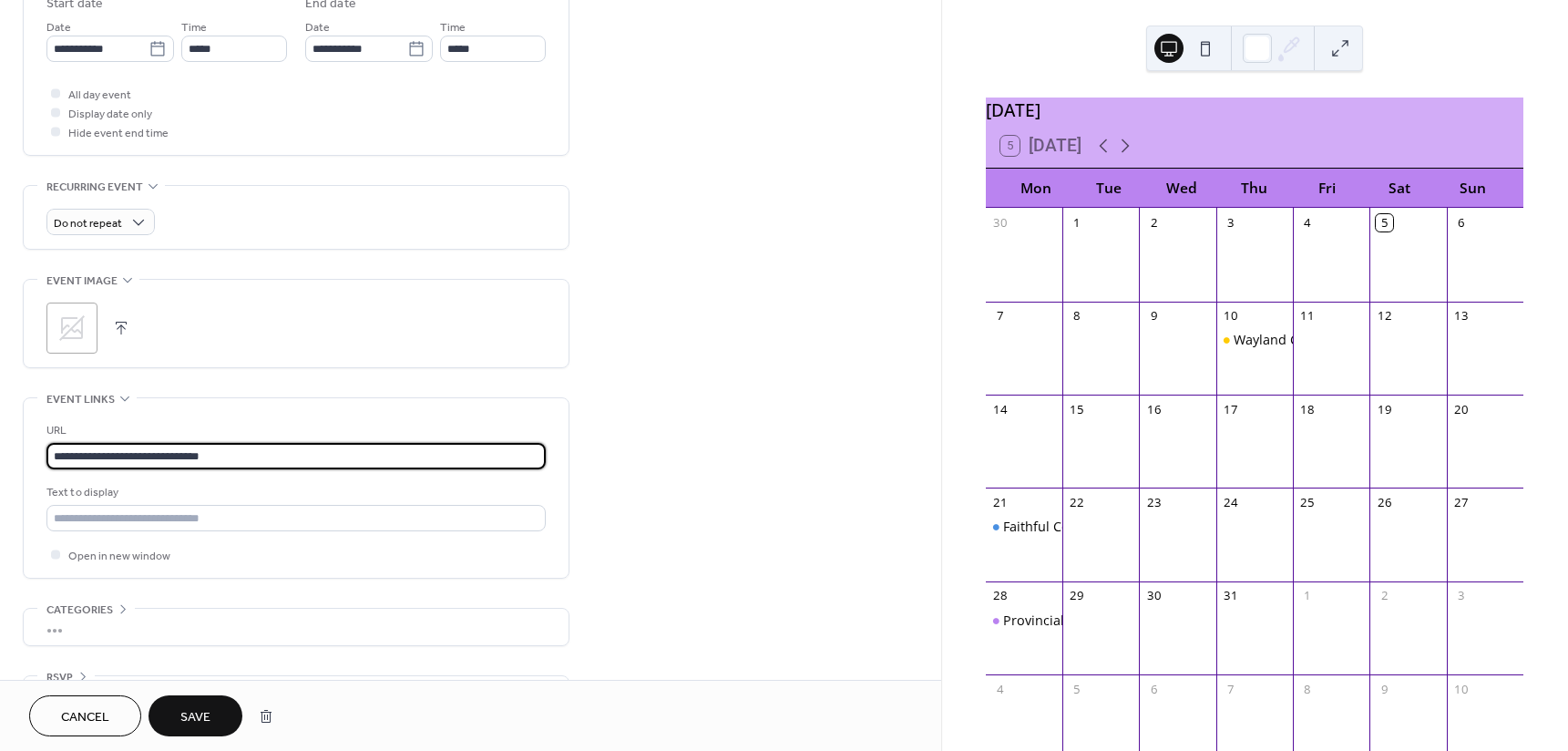 type on "**********" 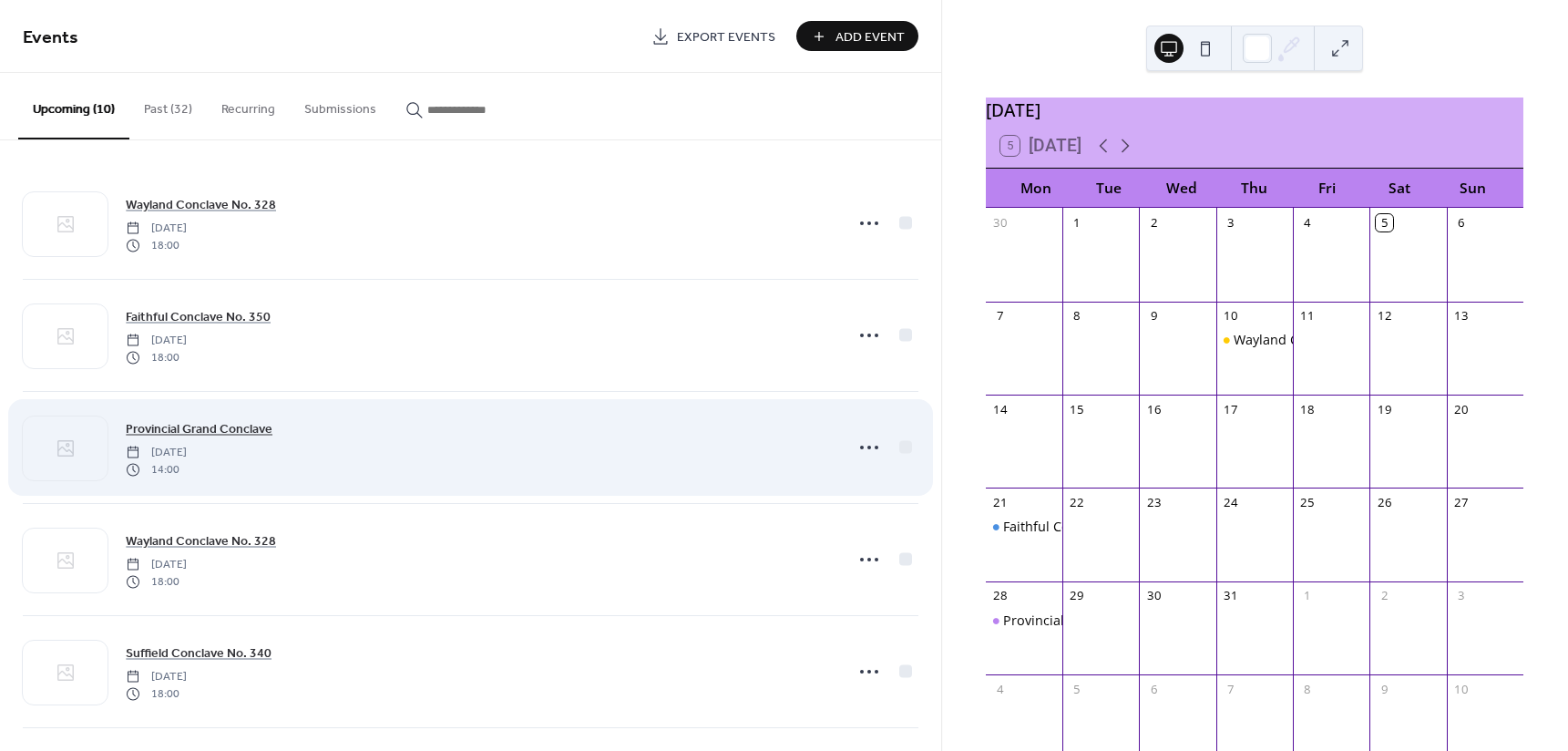 click on "Provincial Grand Conclave" at bounding box center [199, 429] 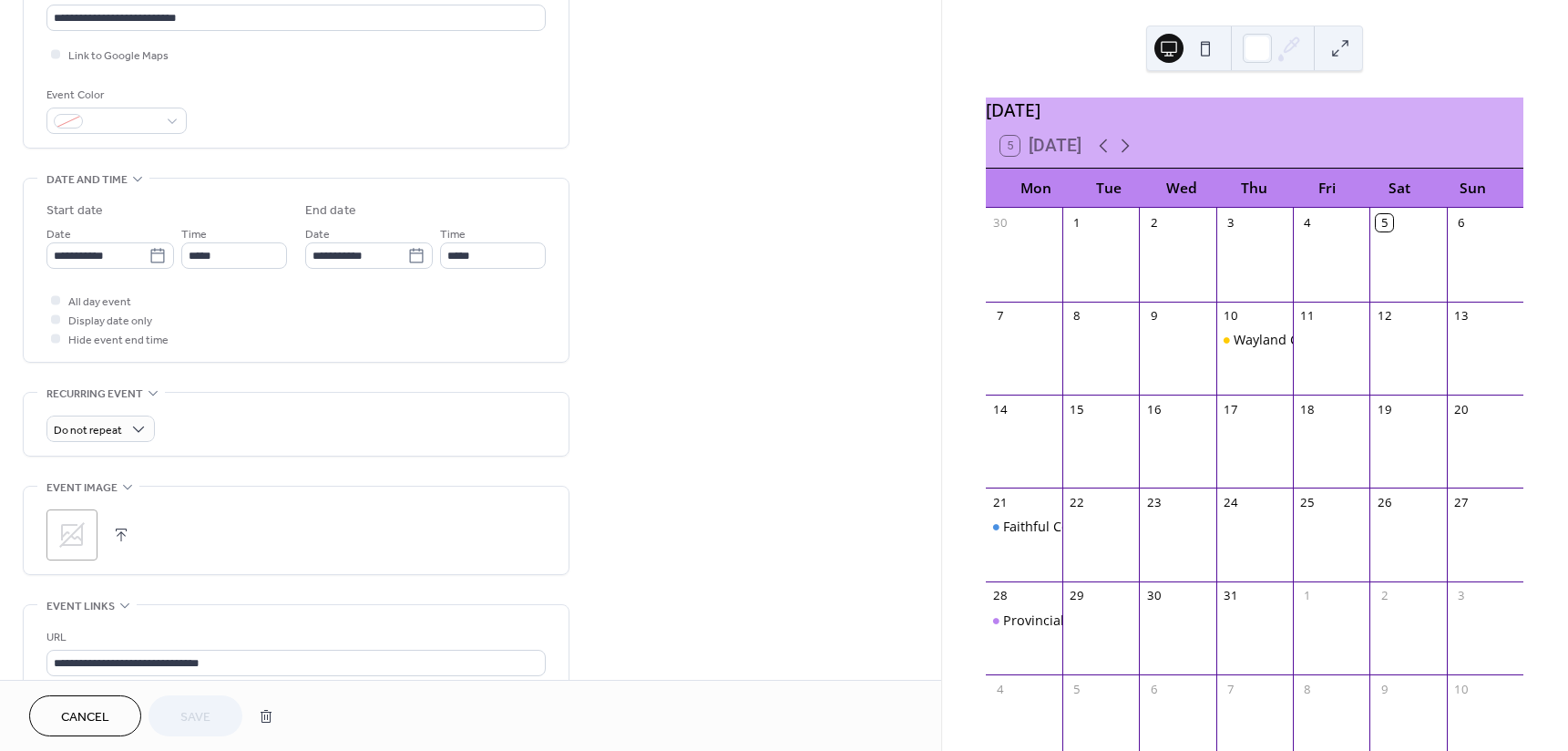 scroll, scrollTop: 547, scrollLeft: 0, axis: vertical 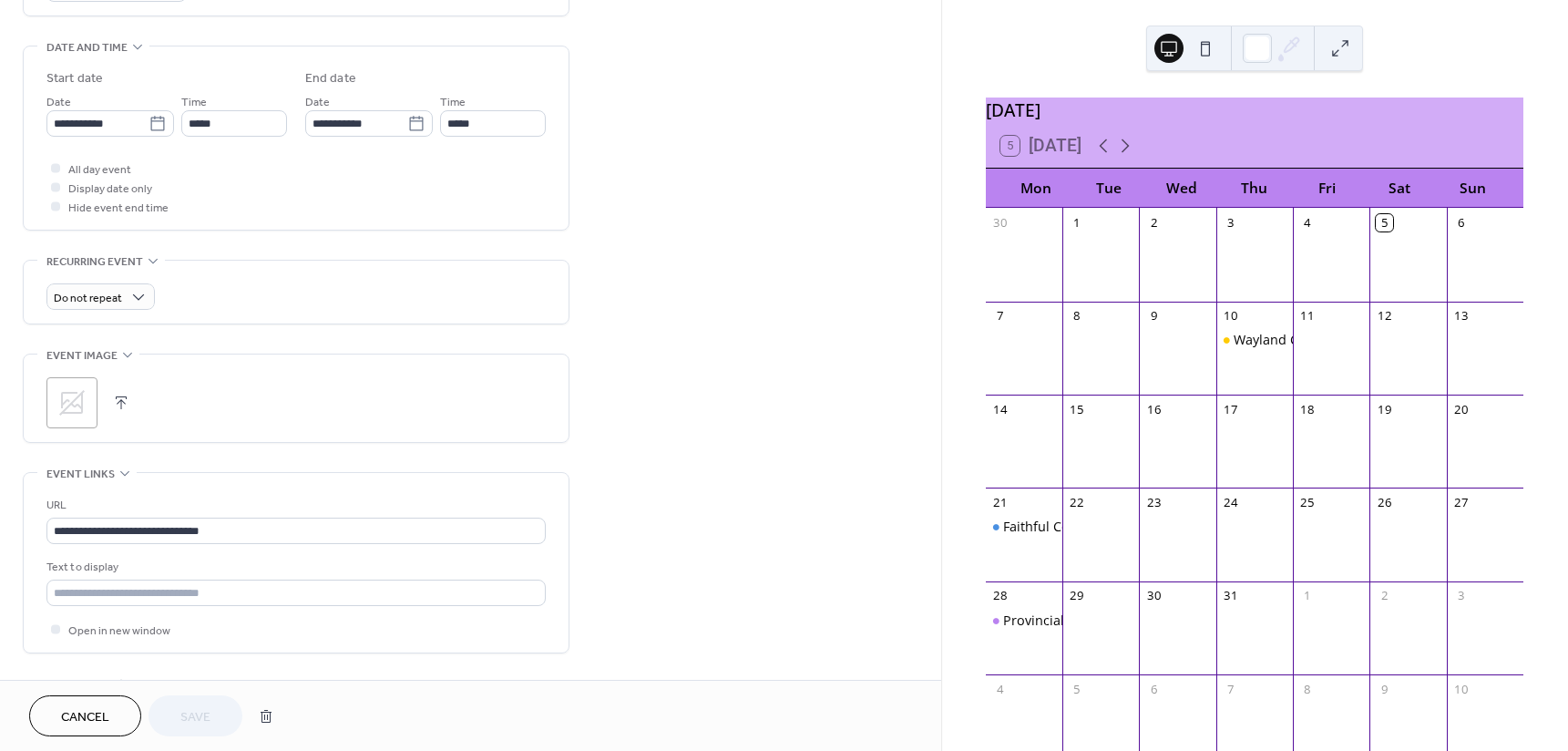 click at bounding box center [121, 403] 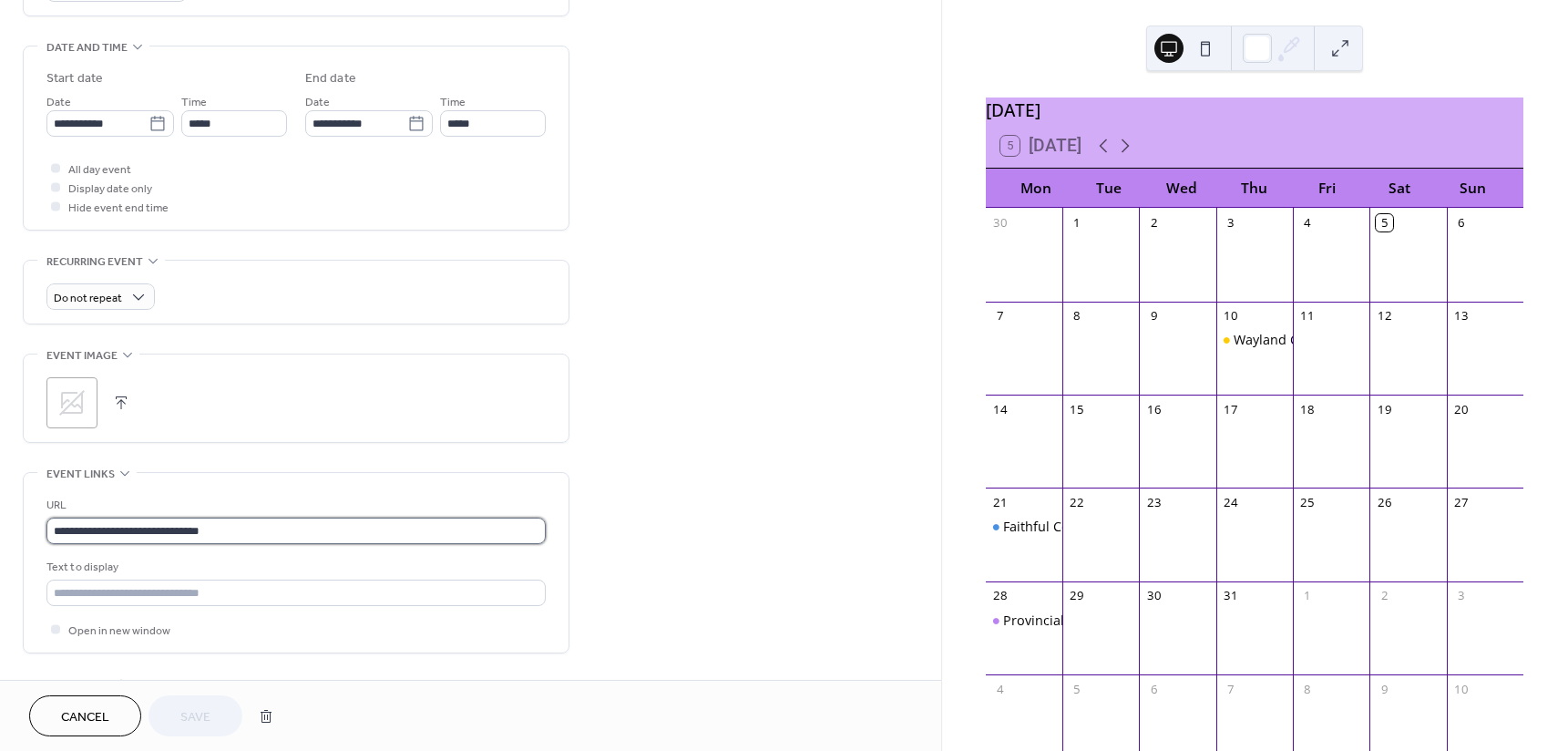 click on "**********" at bounding box center (296, 530) 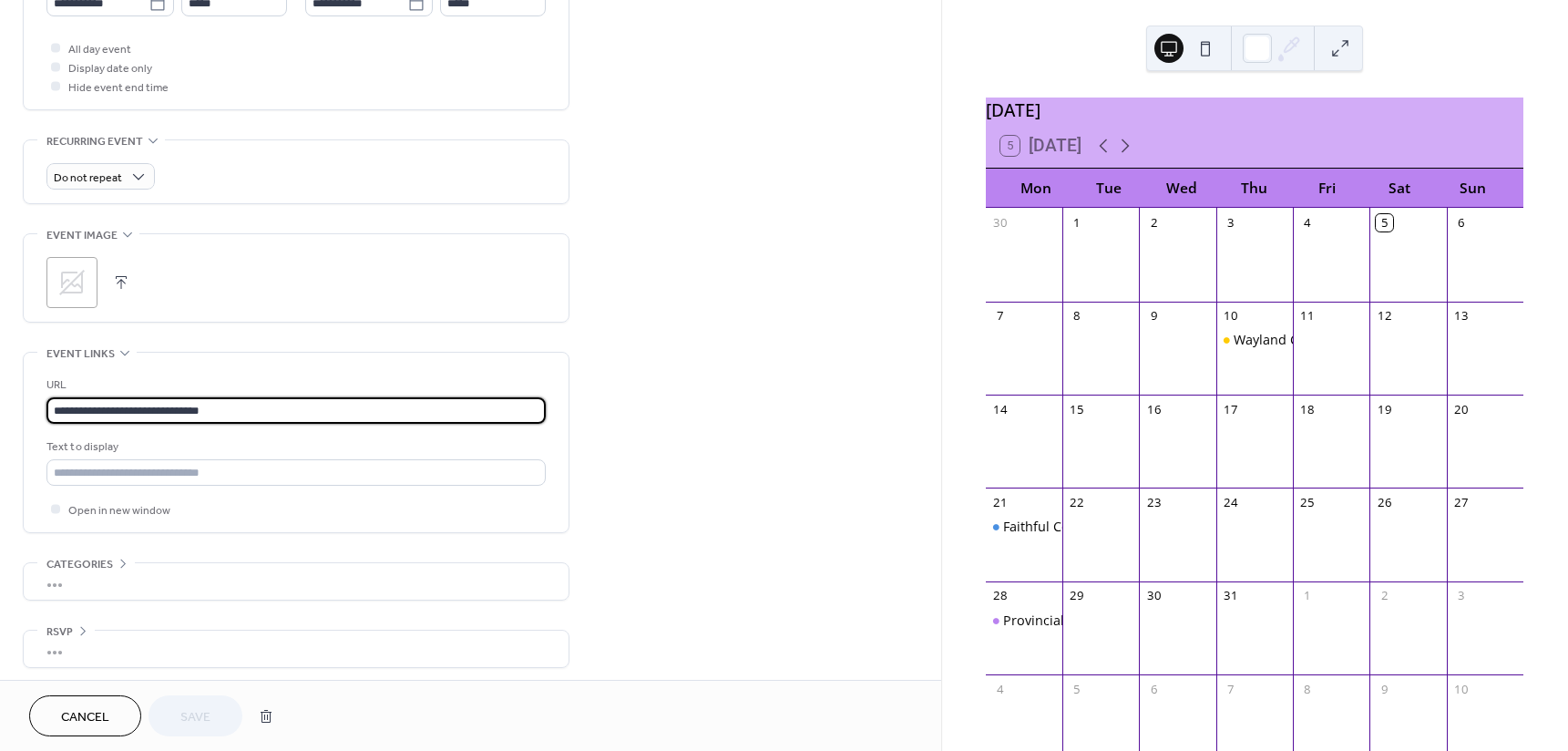 scroll, scrollTop: 674, scrollLeft: 0, axis: vertical 